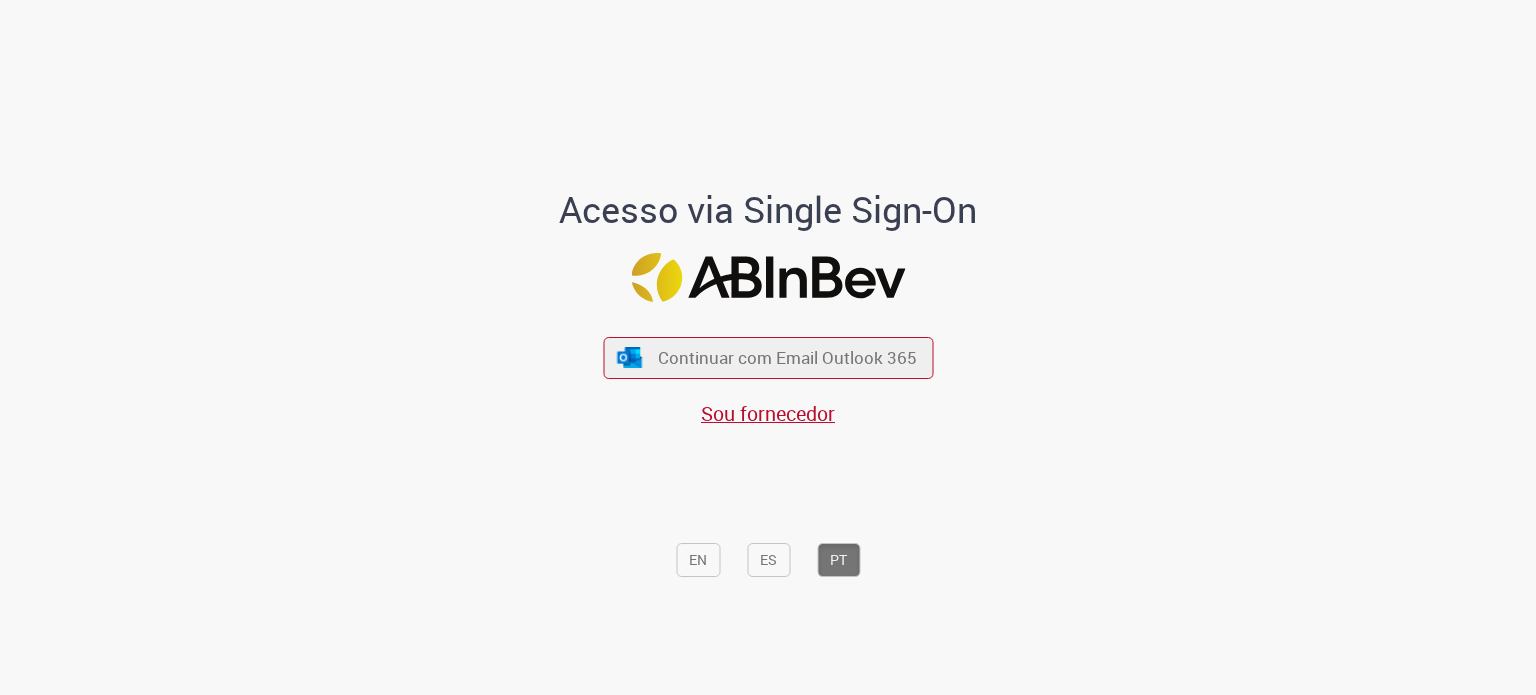 scroll, scrollTop: 0, scrollLeft: 0, axis: both 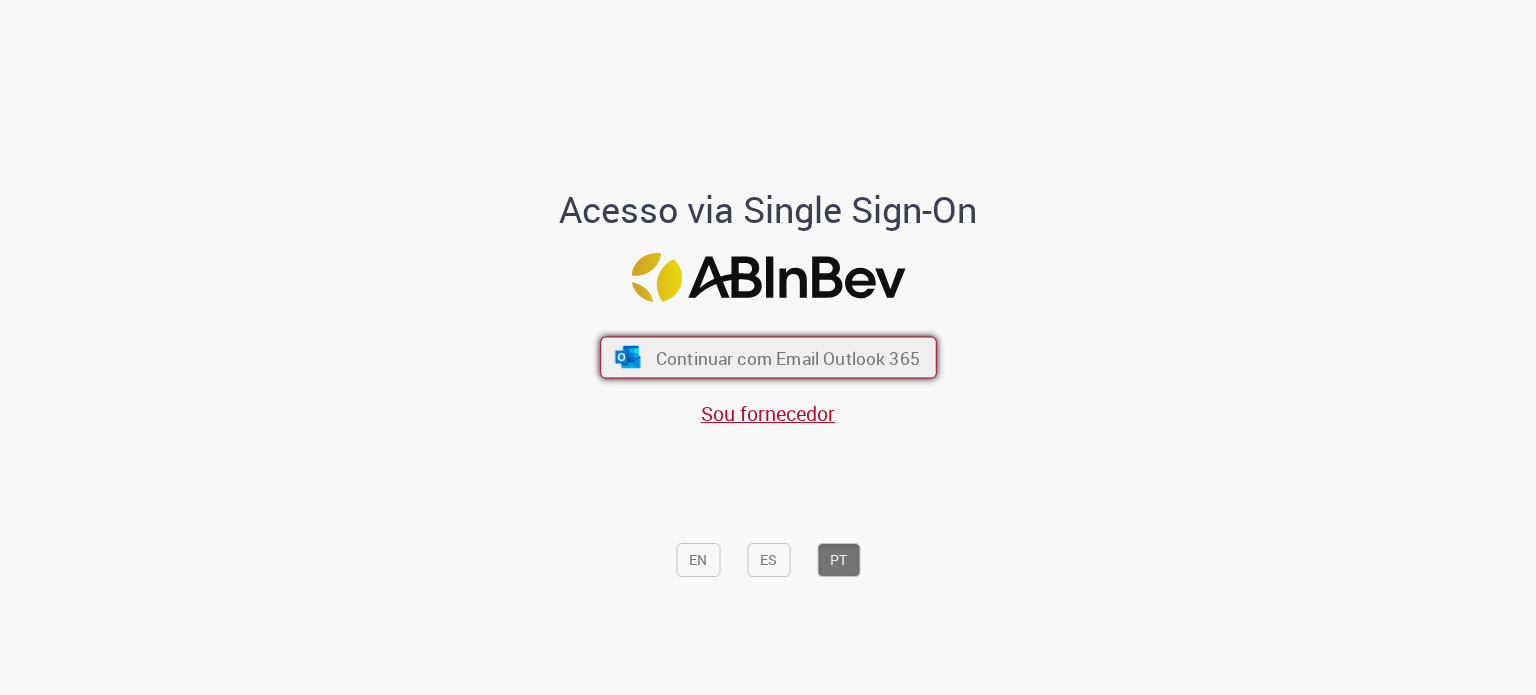 click on "Continuar com Email Outlook 365" at bounding box center [768, 358] 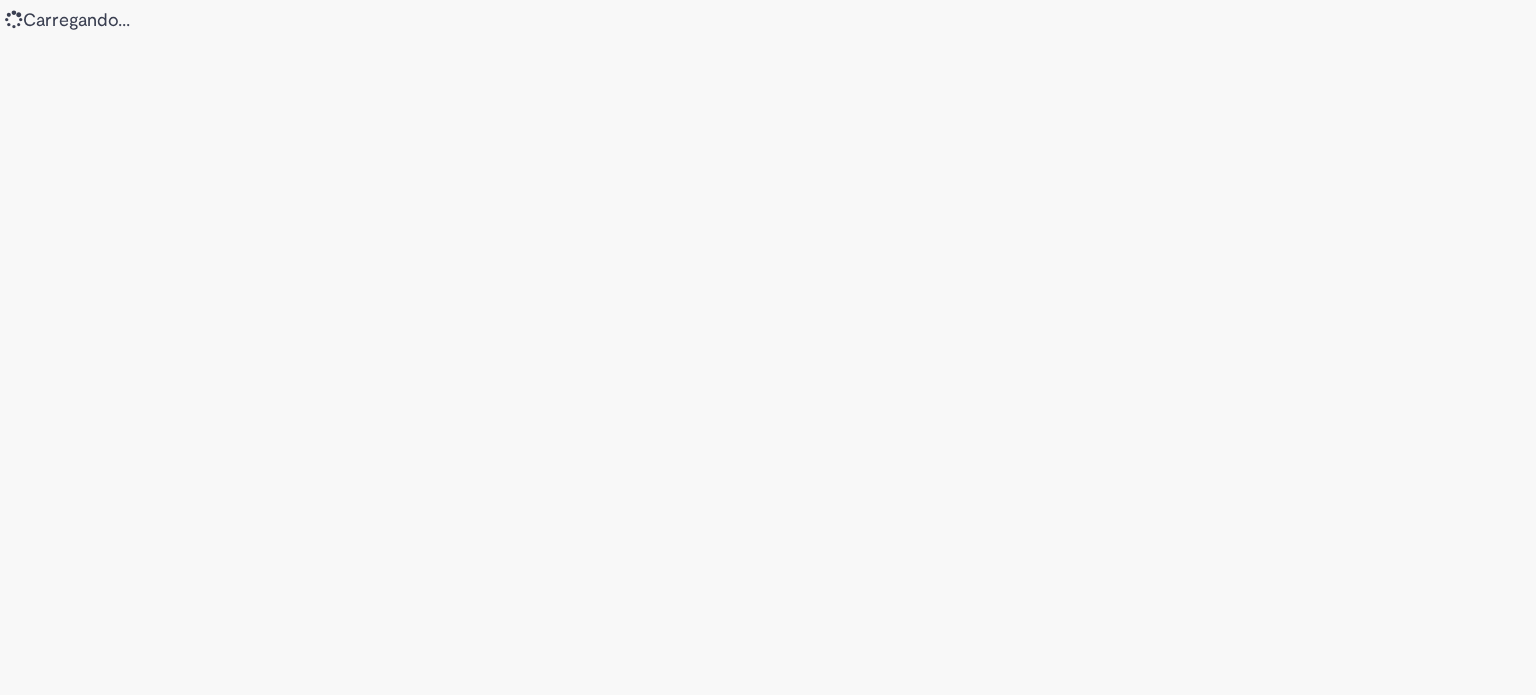 scroll, scrollTop: 0, scrollLeft: 0, axis: both 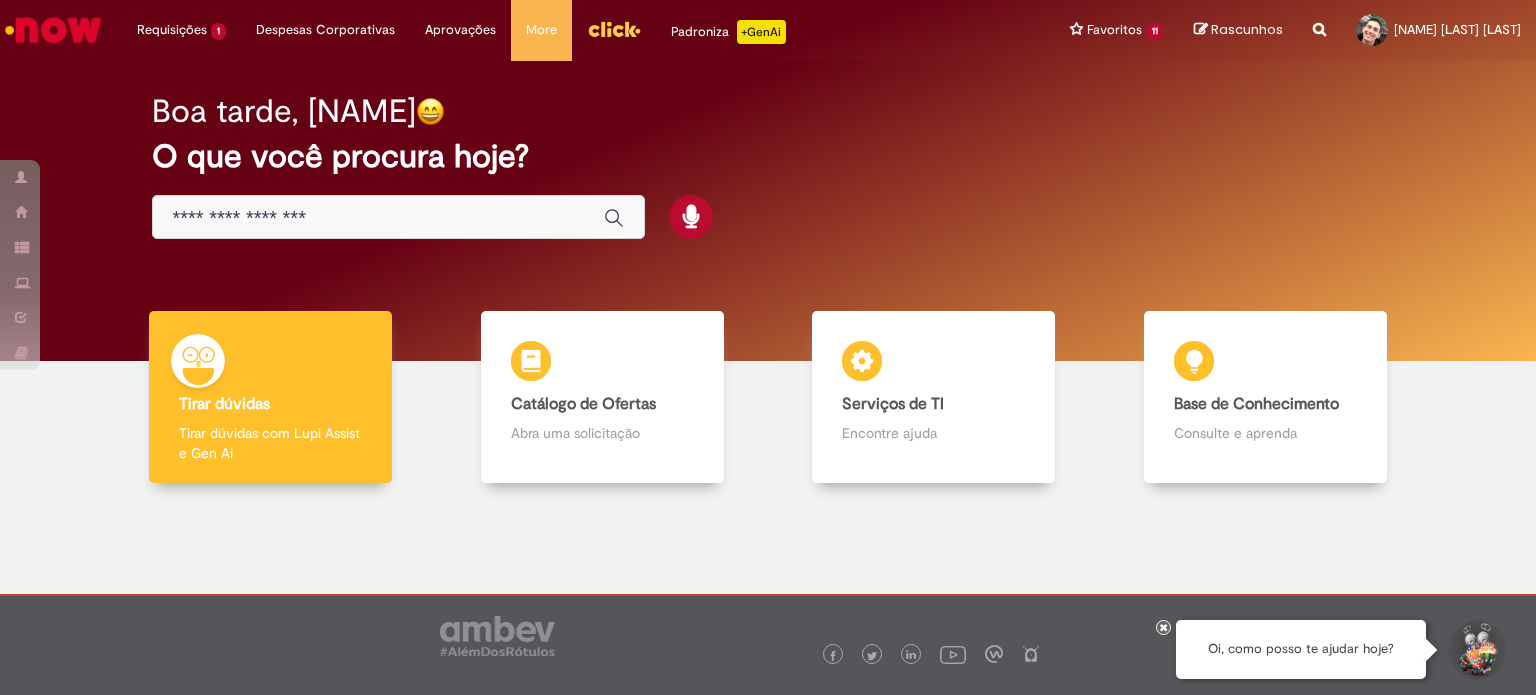 click at bounding box center (378, 218) 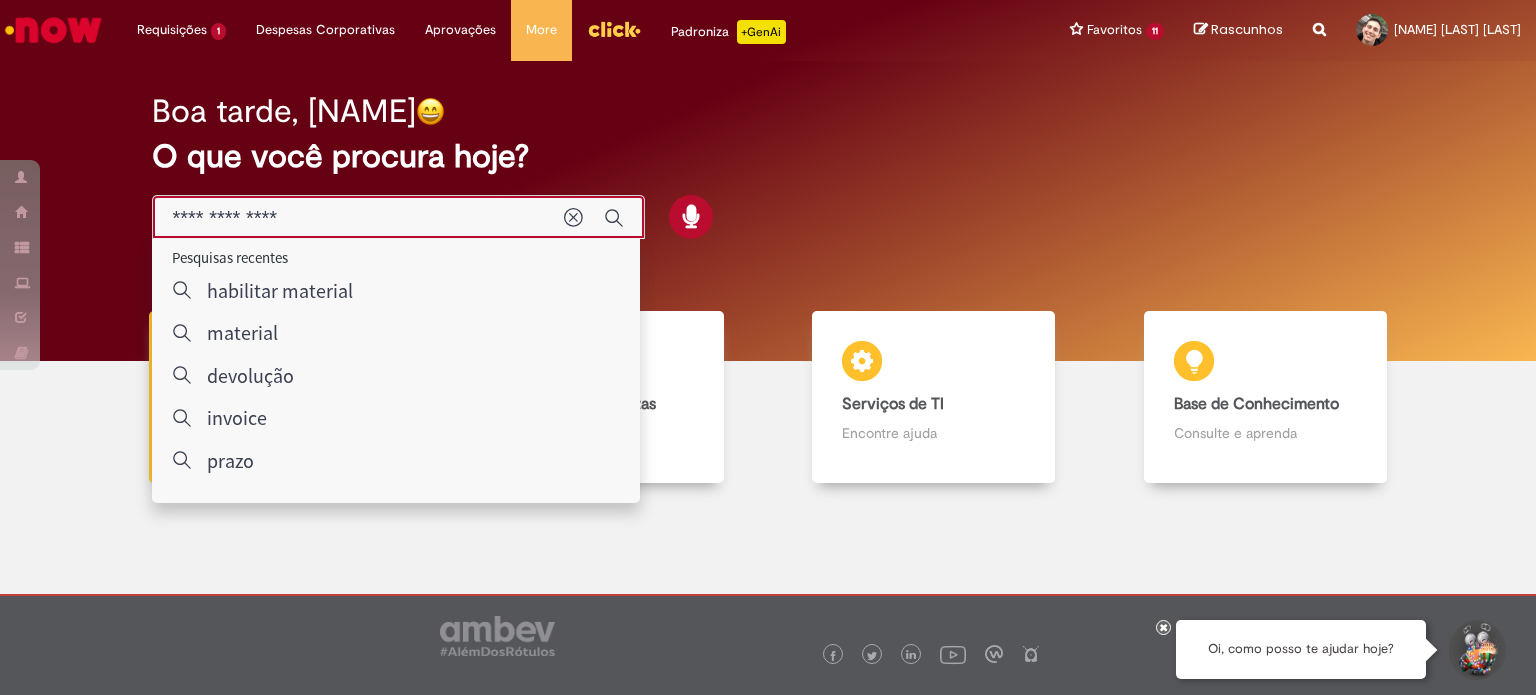 type on "**********" 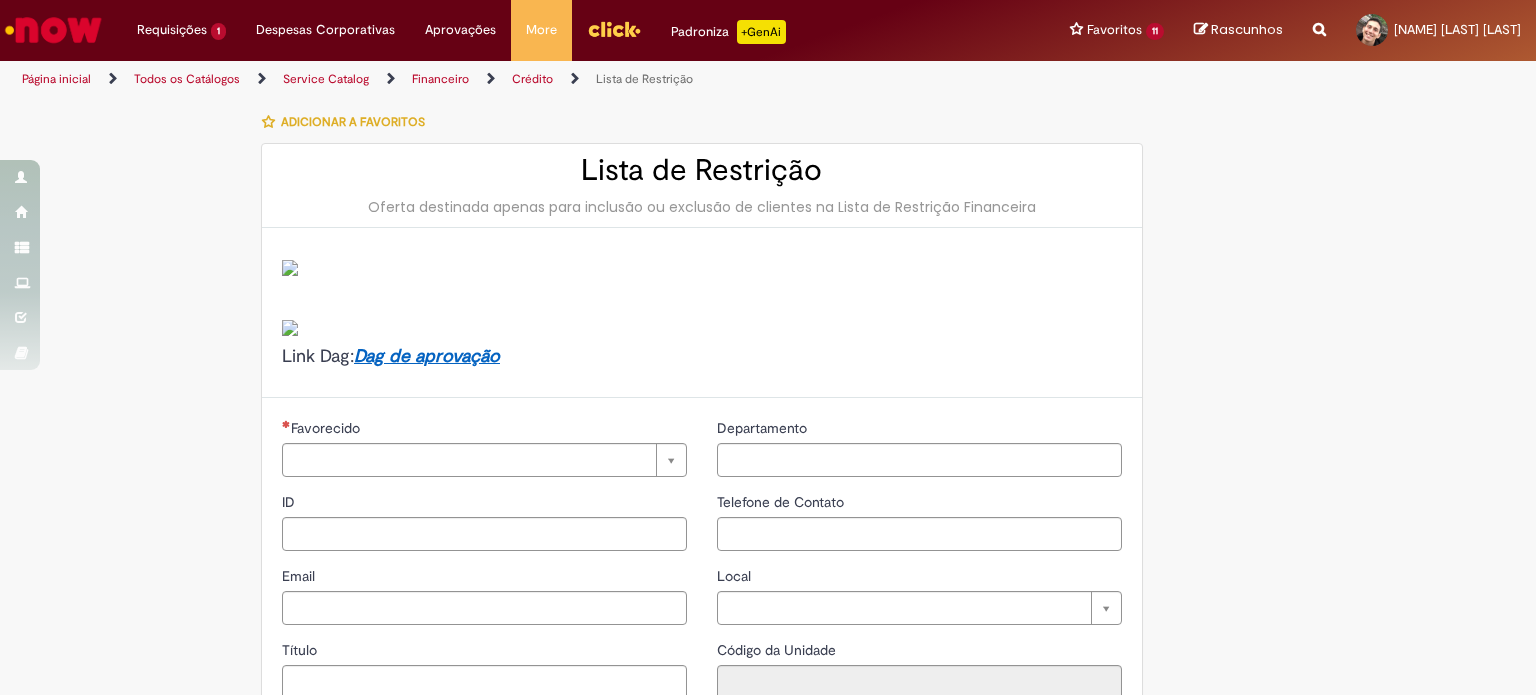 type on "********" 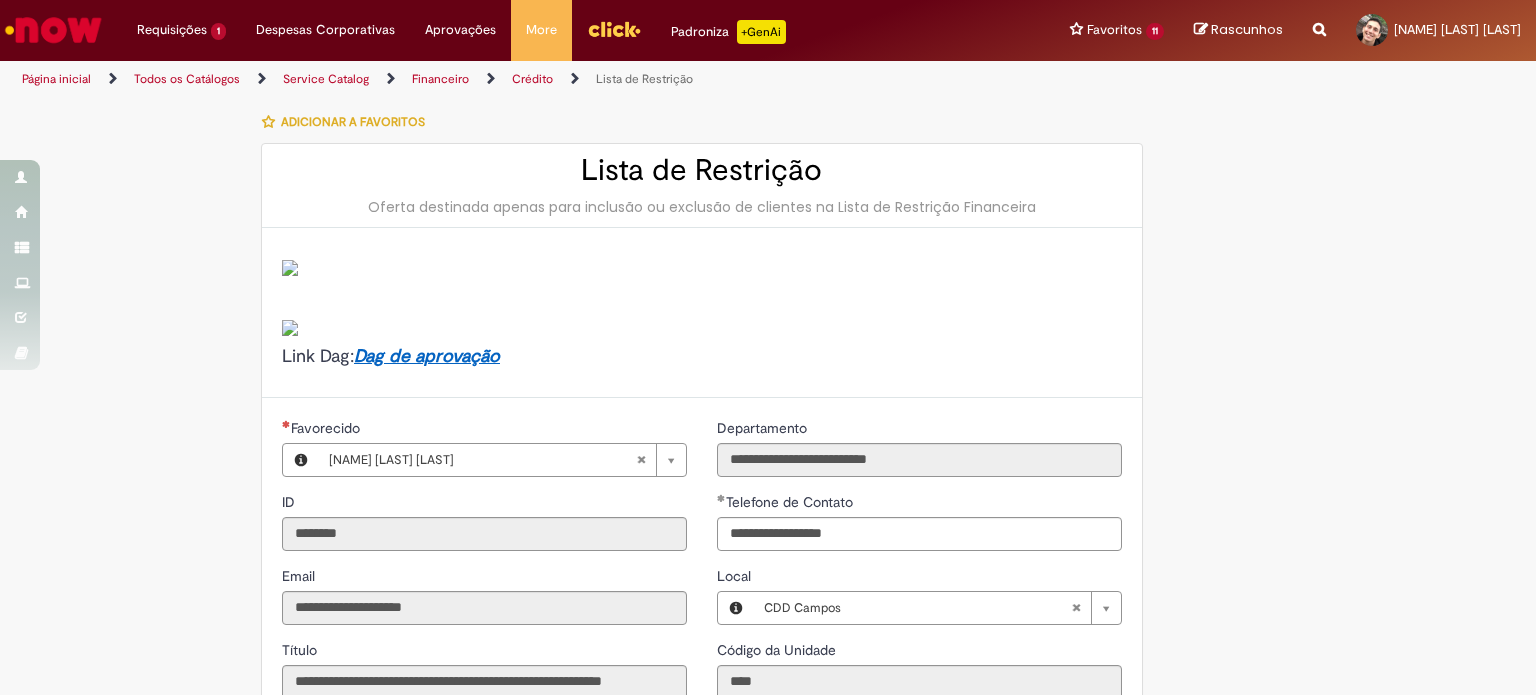 type on "**********" 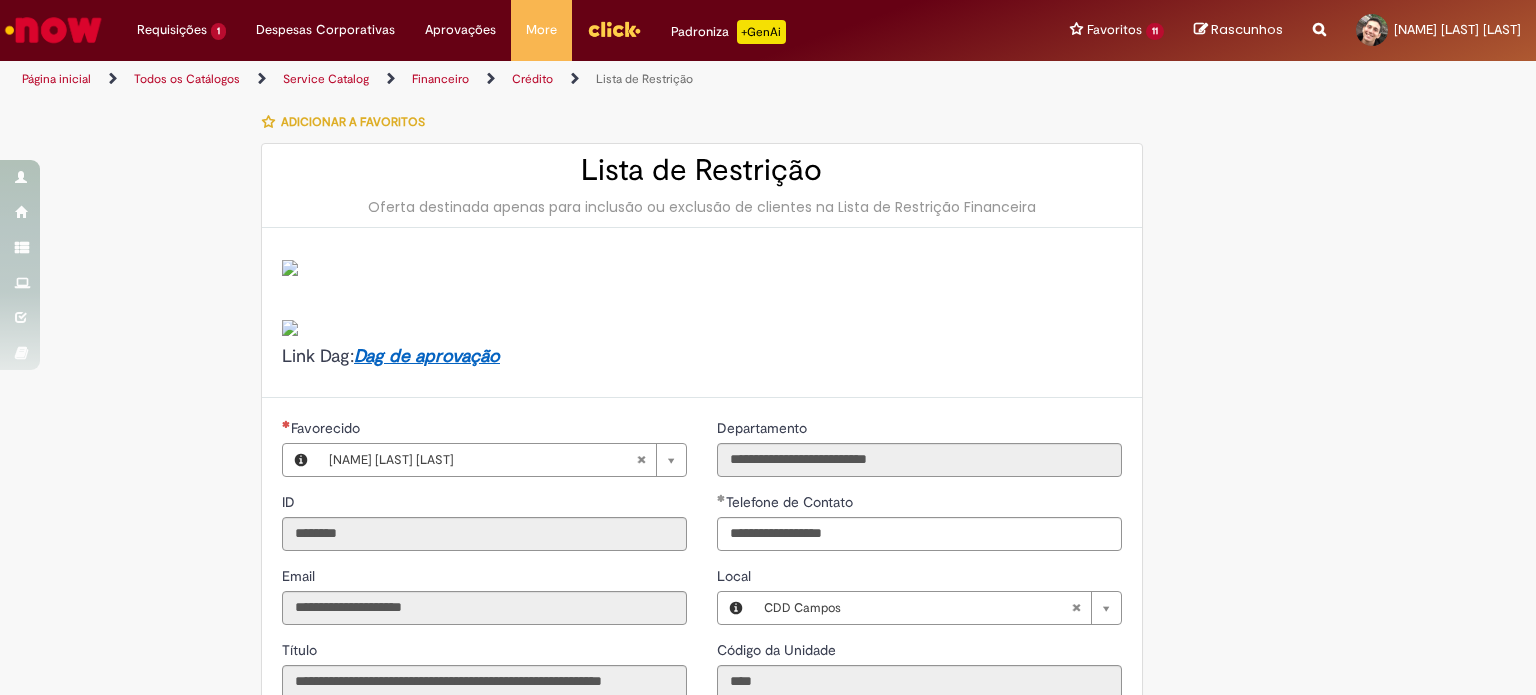 type on "**********" 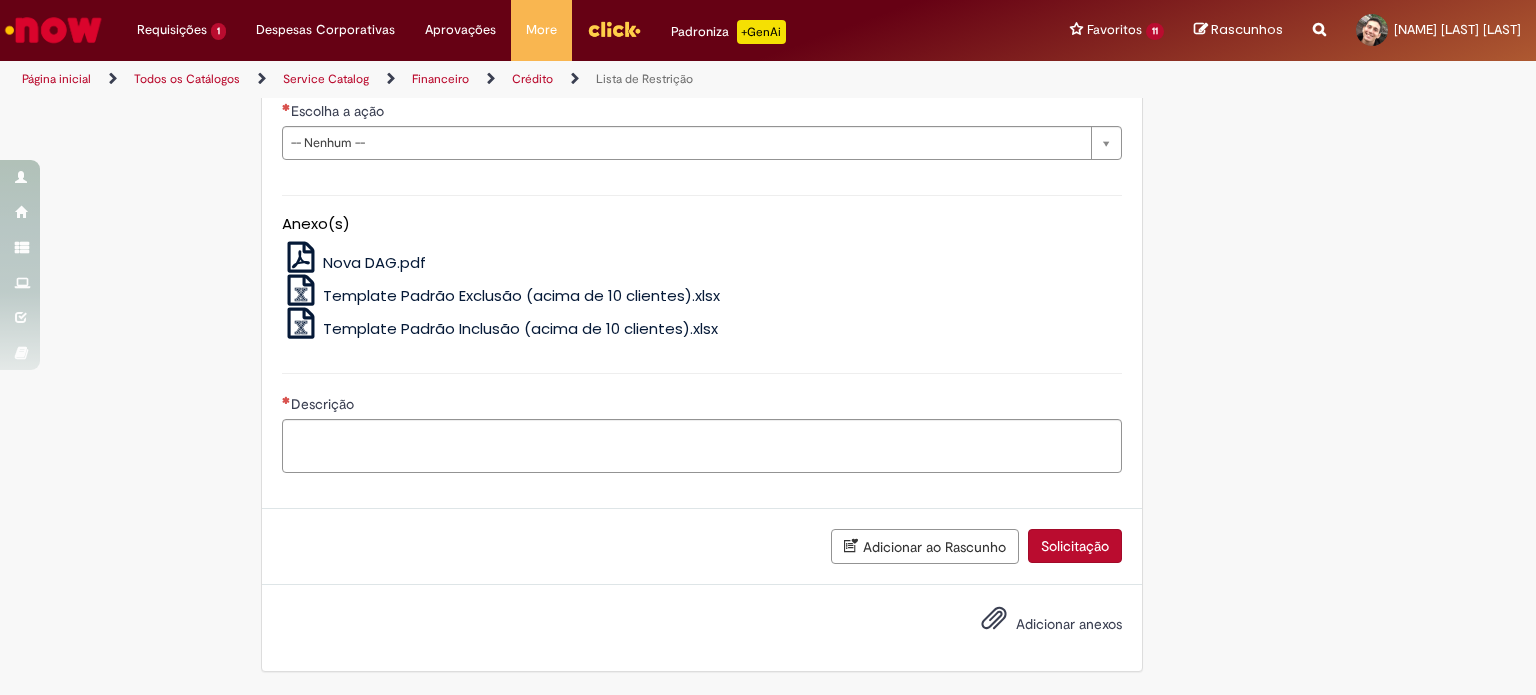 scroll, scrollTop: 1300, scrollLeft: 0, axis: vertical 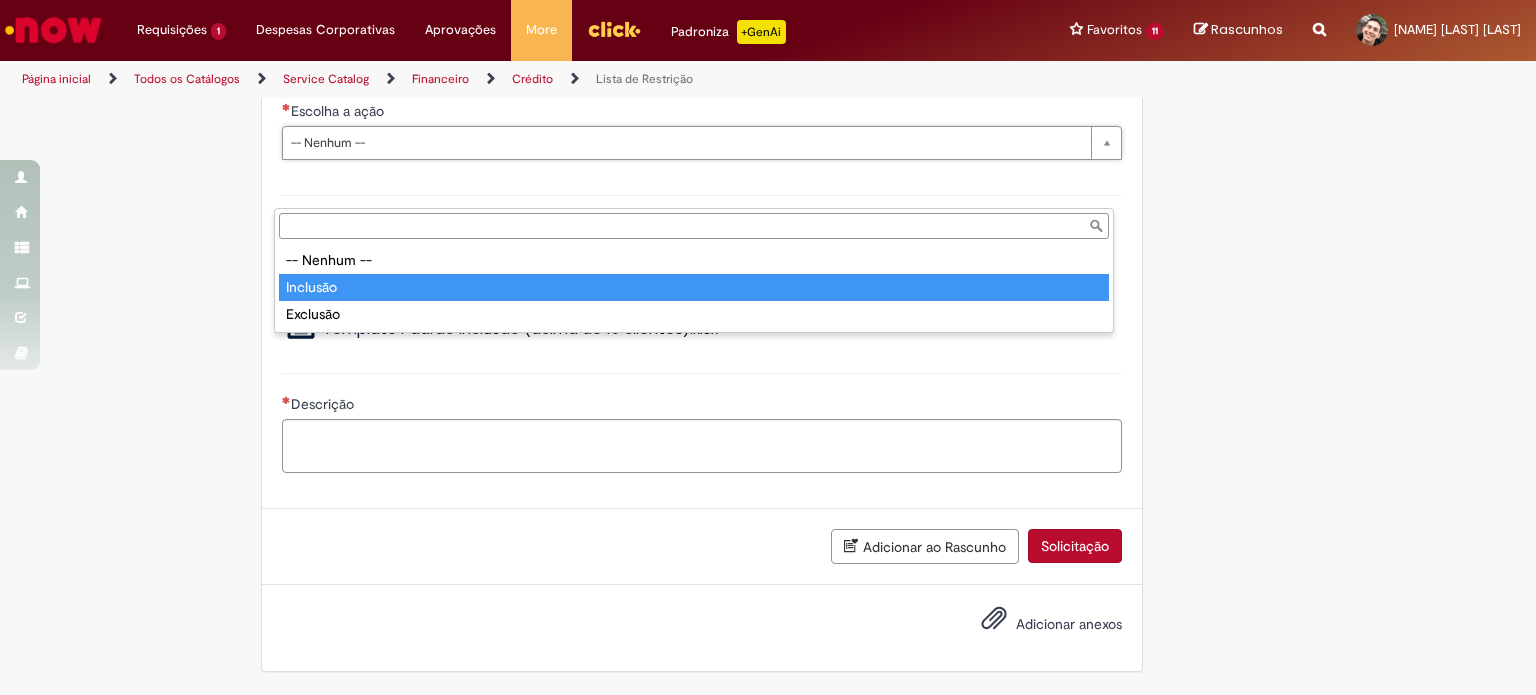 type on "********" 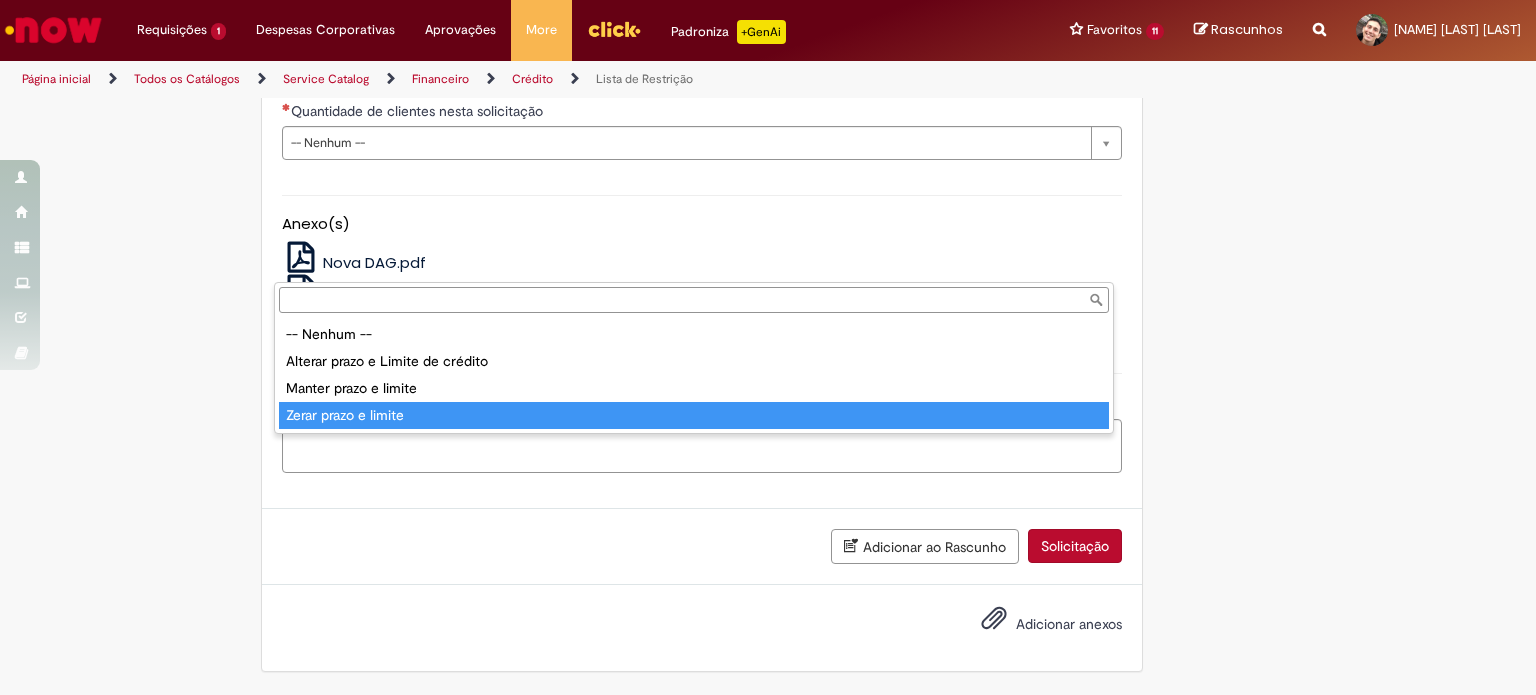 type on "**********" 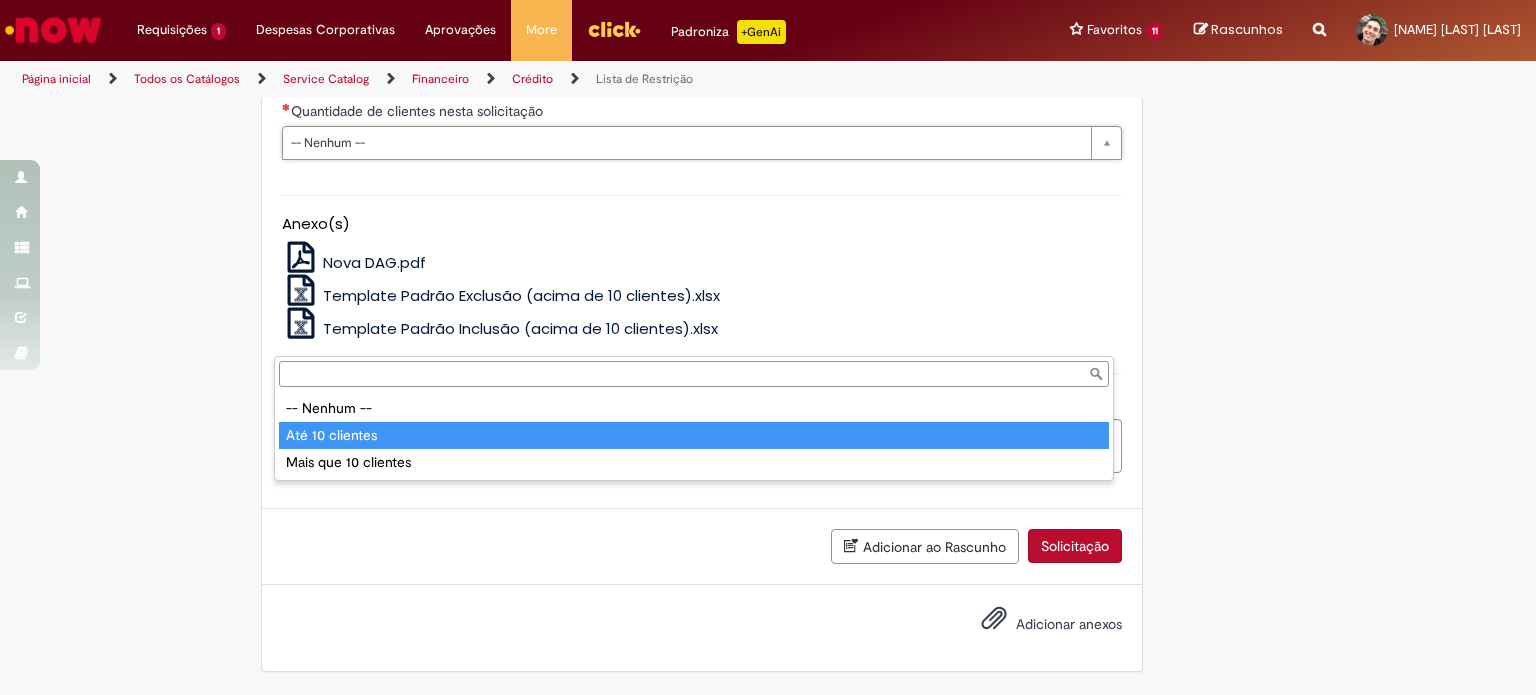 type on "**********" 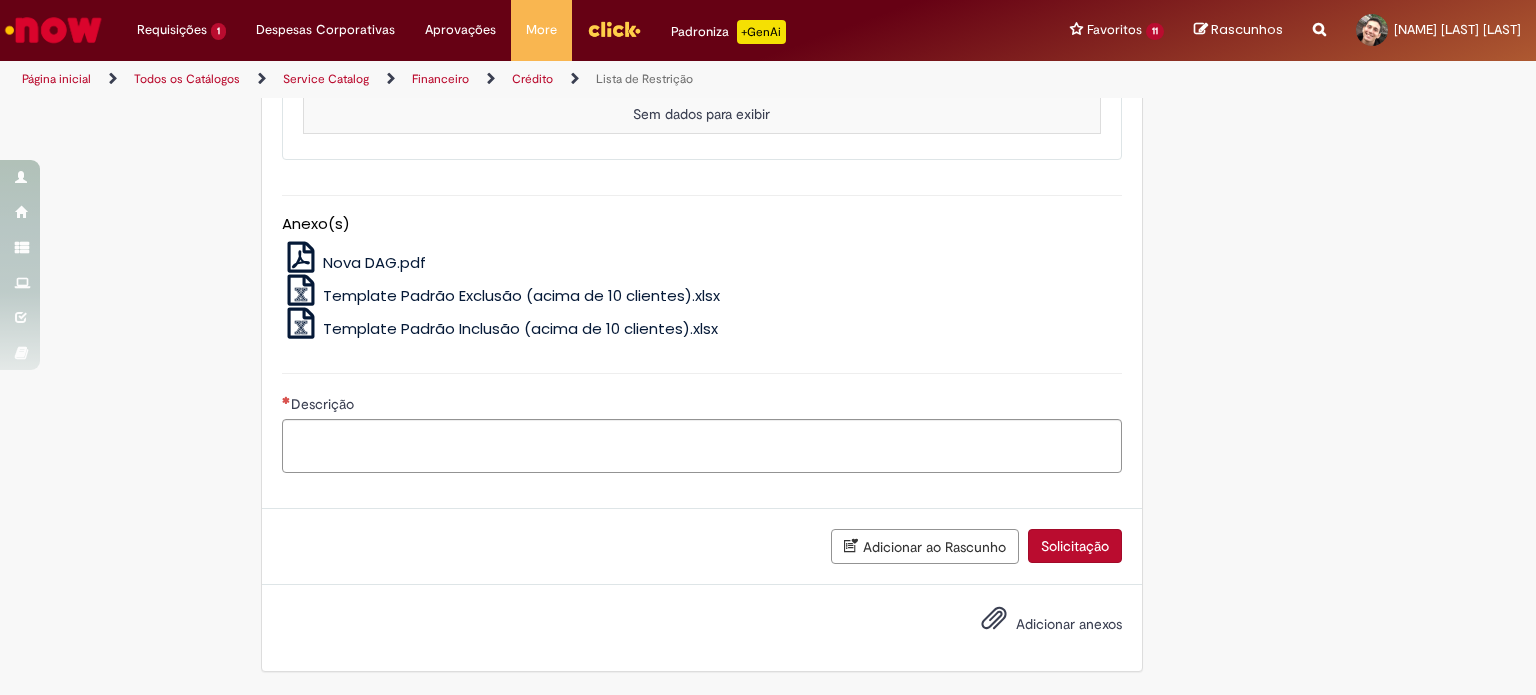 click on "**********" at bounding box center [670, -141] 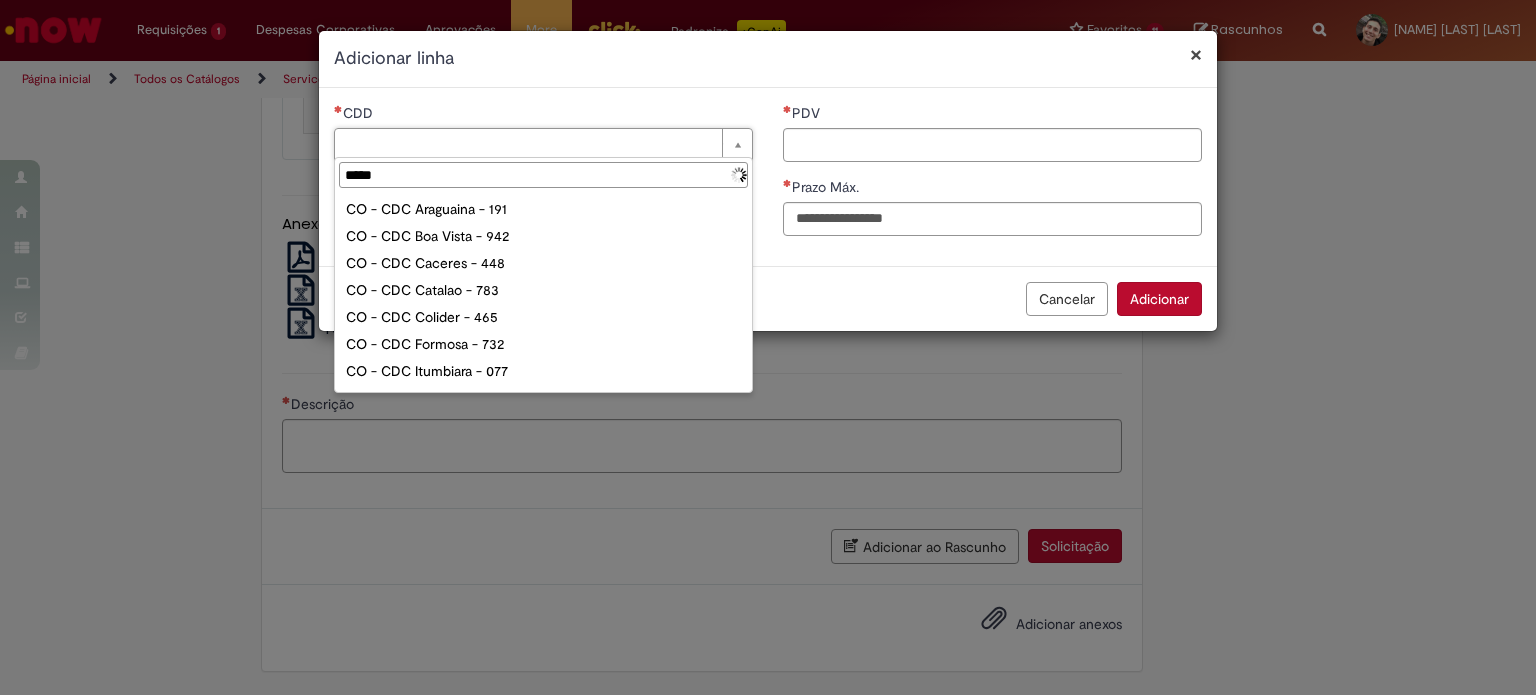 type on "******" 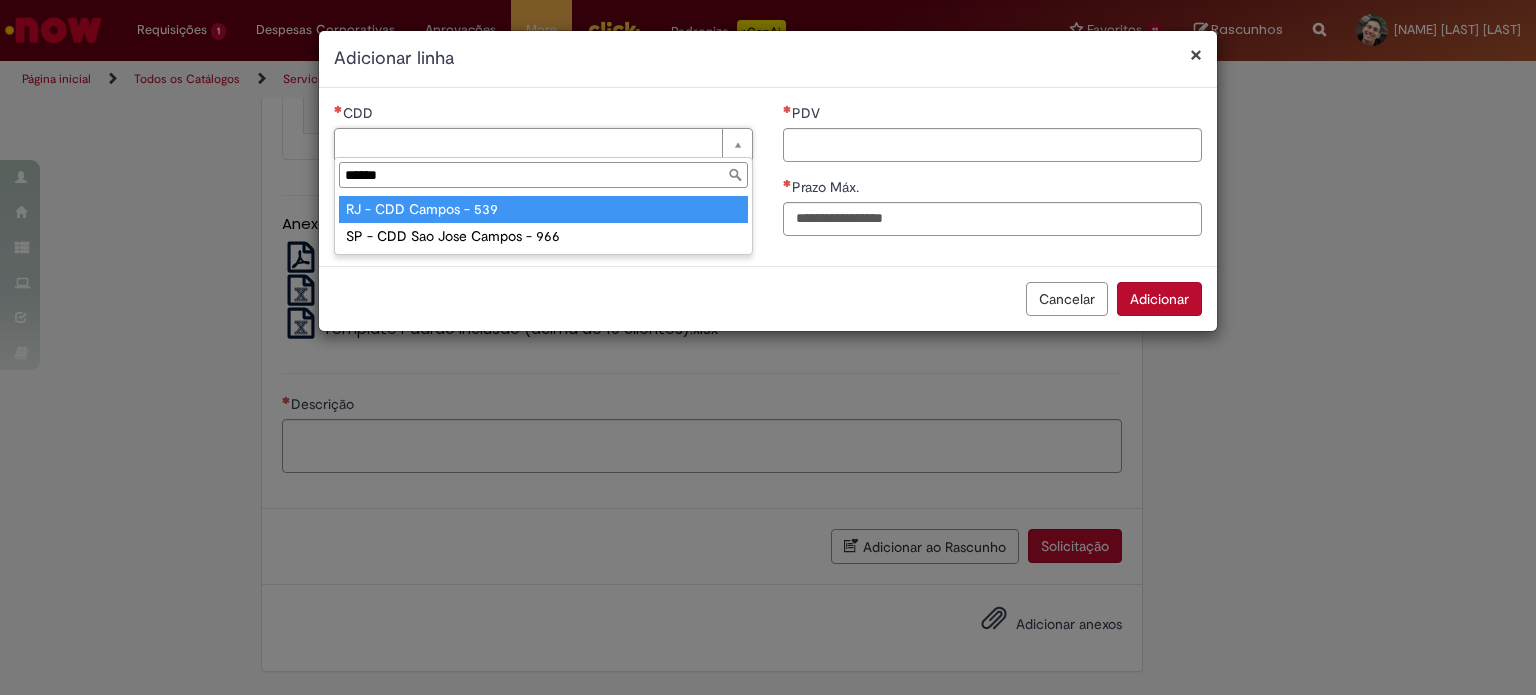 type on "**********" 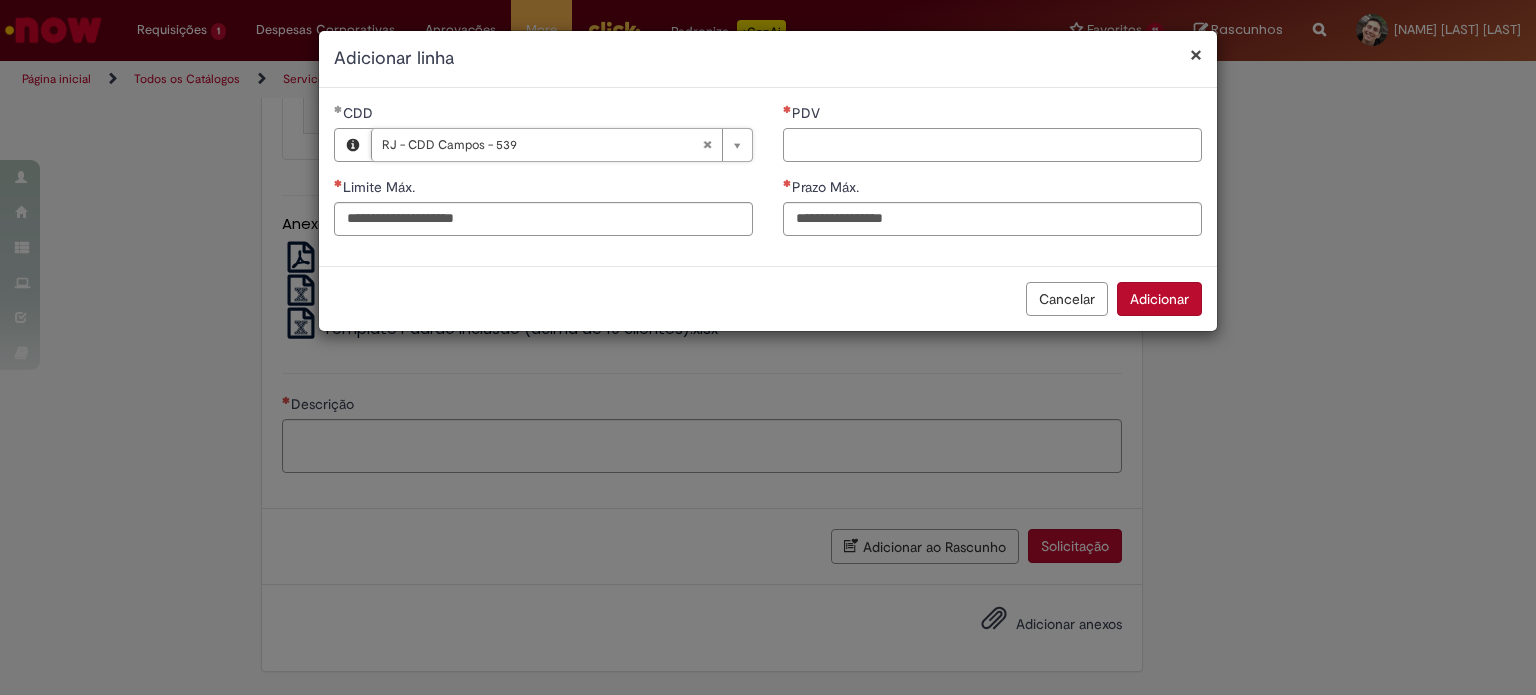 click on "PDV" at bounding box center (992, 145) 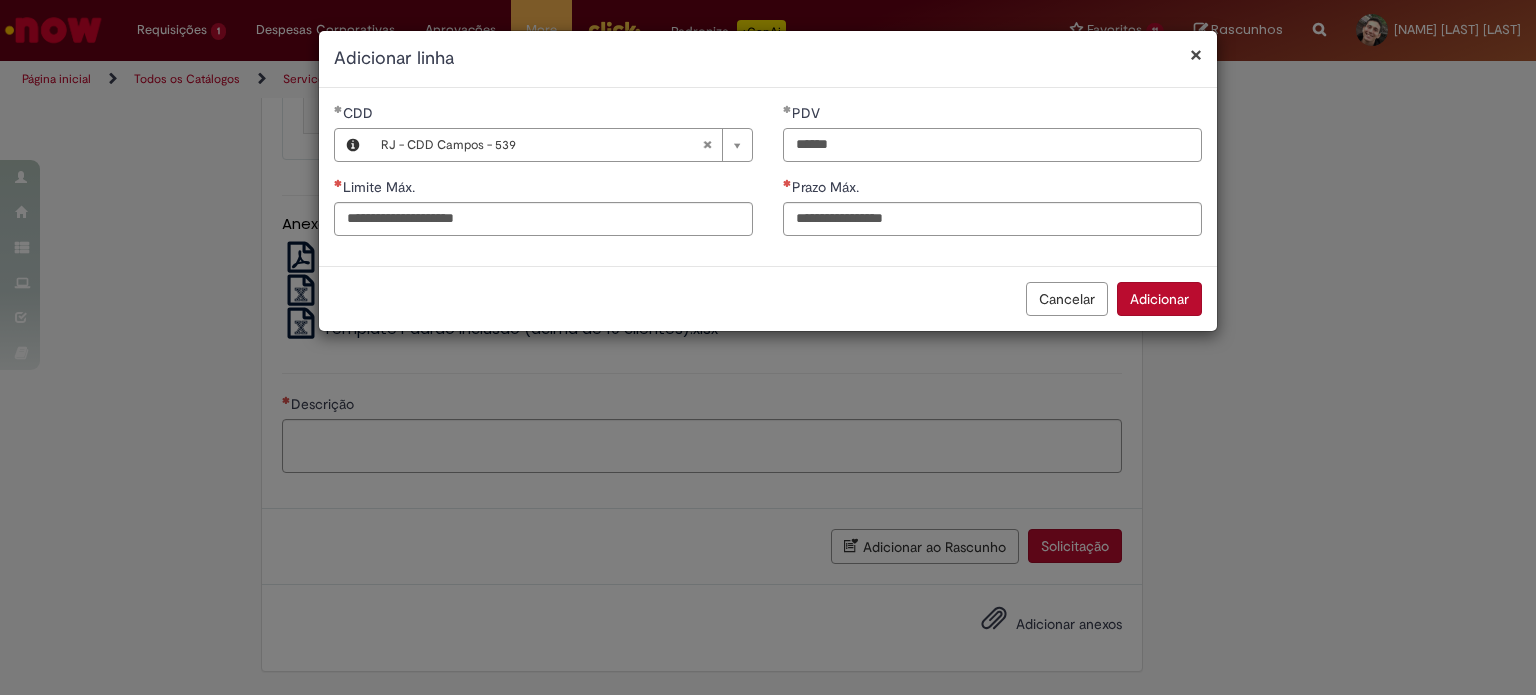type on "*****" 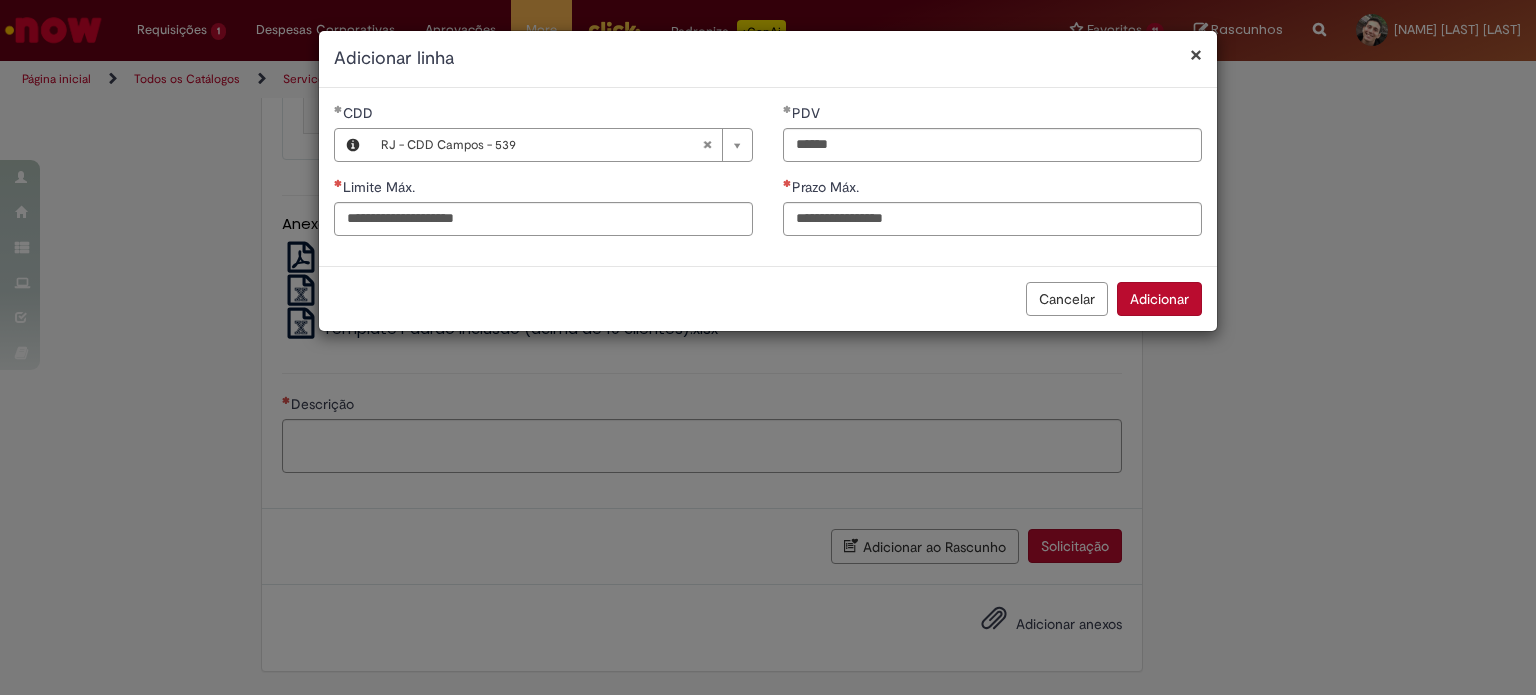 click on "PDV ***** Prazo Máx." at bounding box center [992, 177] 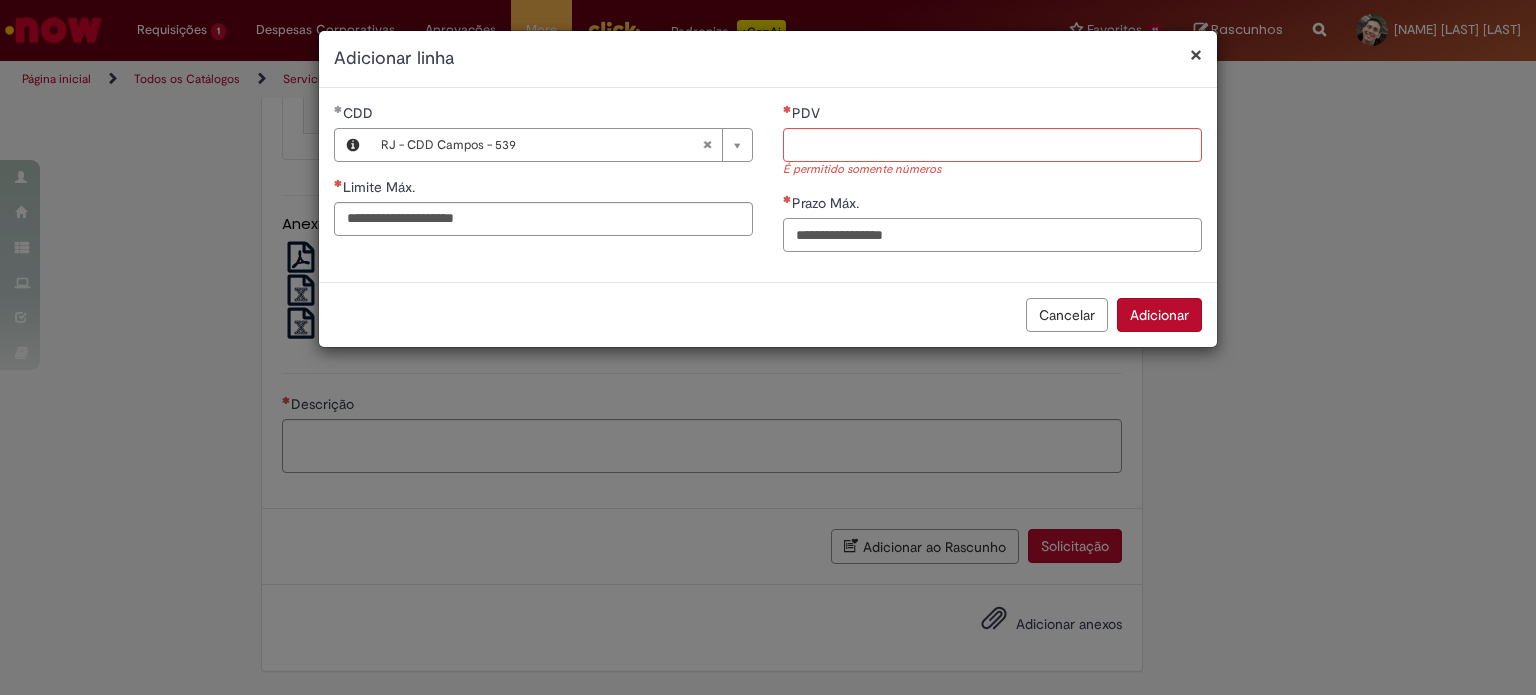 click on "Prazo Máx." at bounding box center (992, 235) 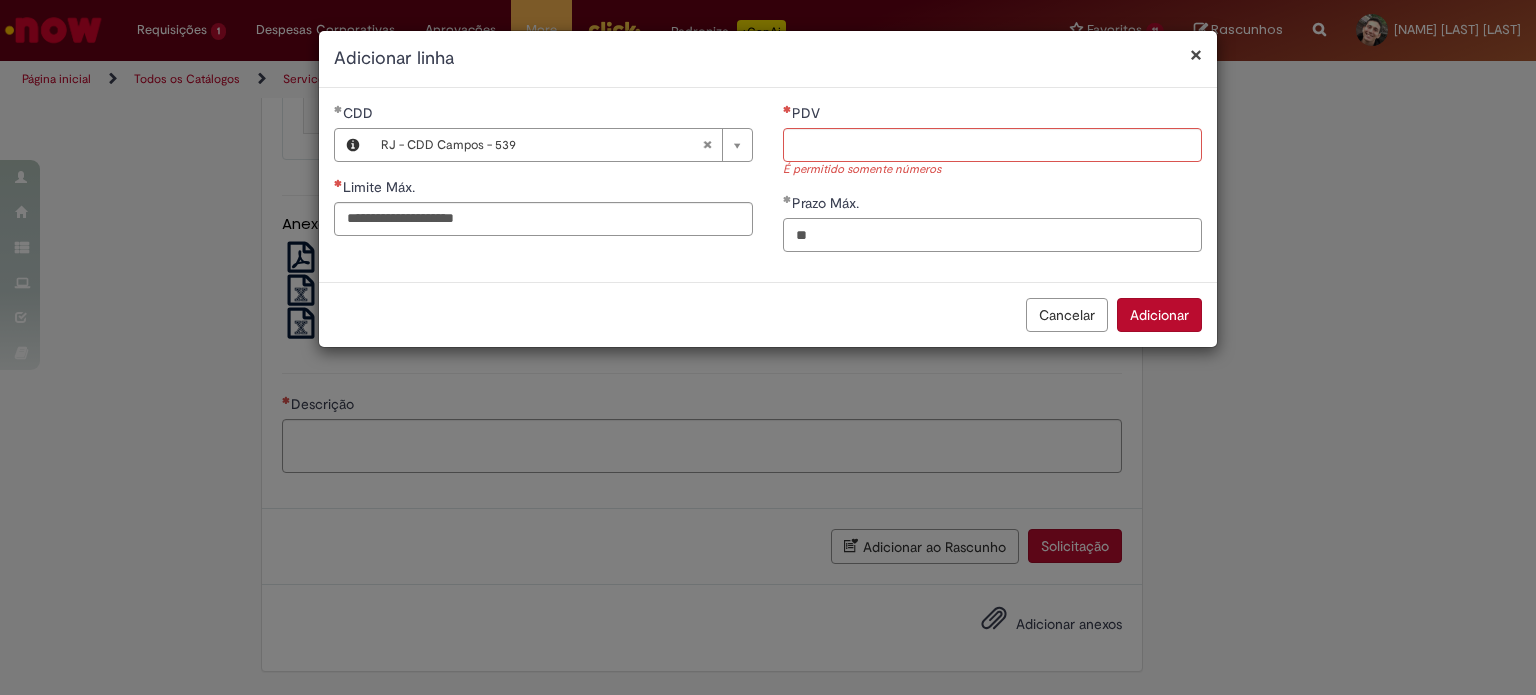 type on "**" 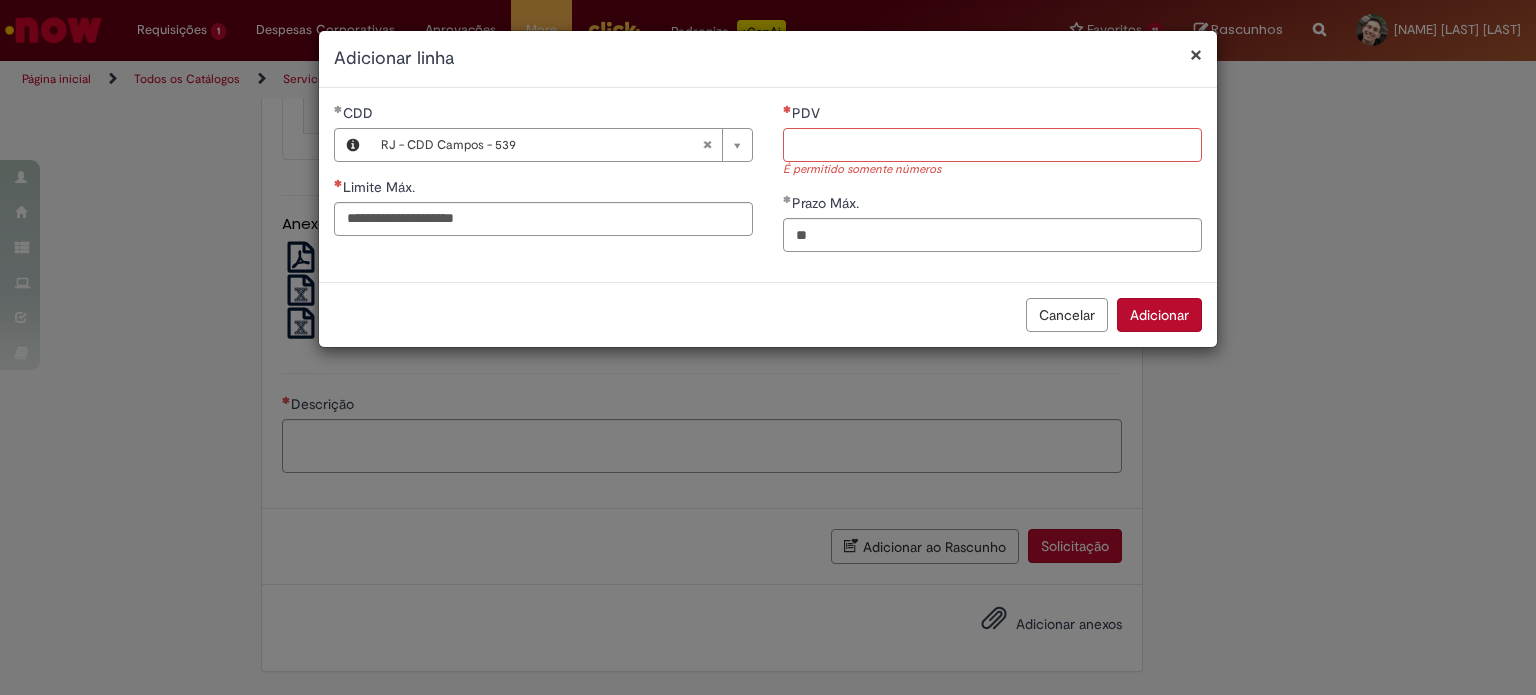 paste on "*****" 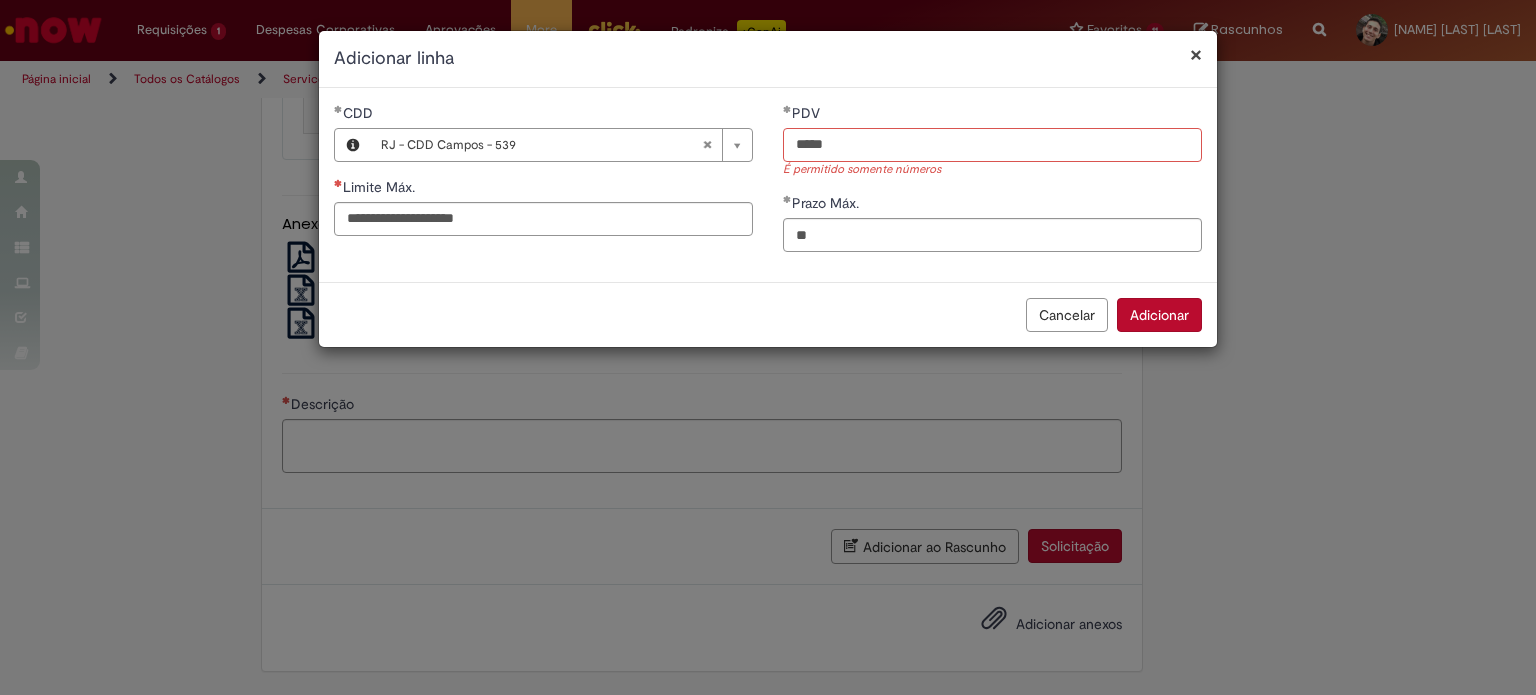 type on "*****" 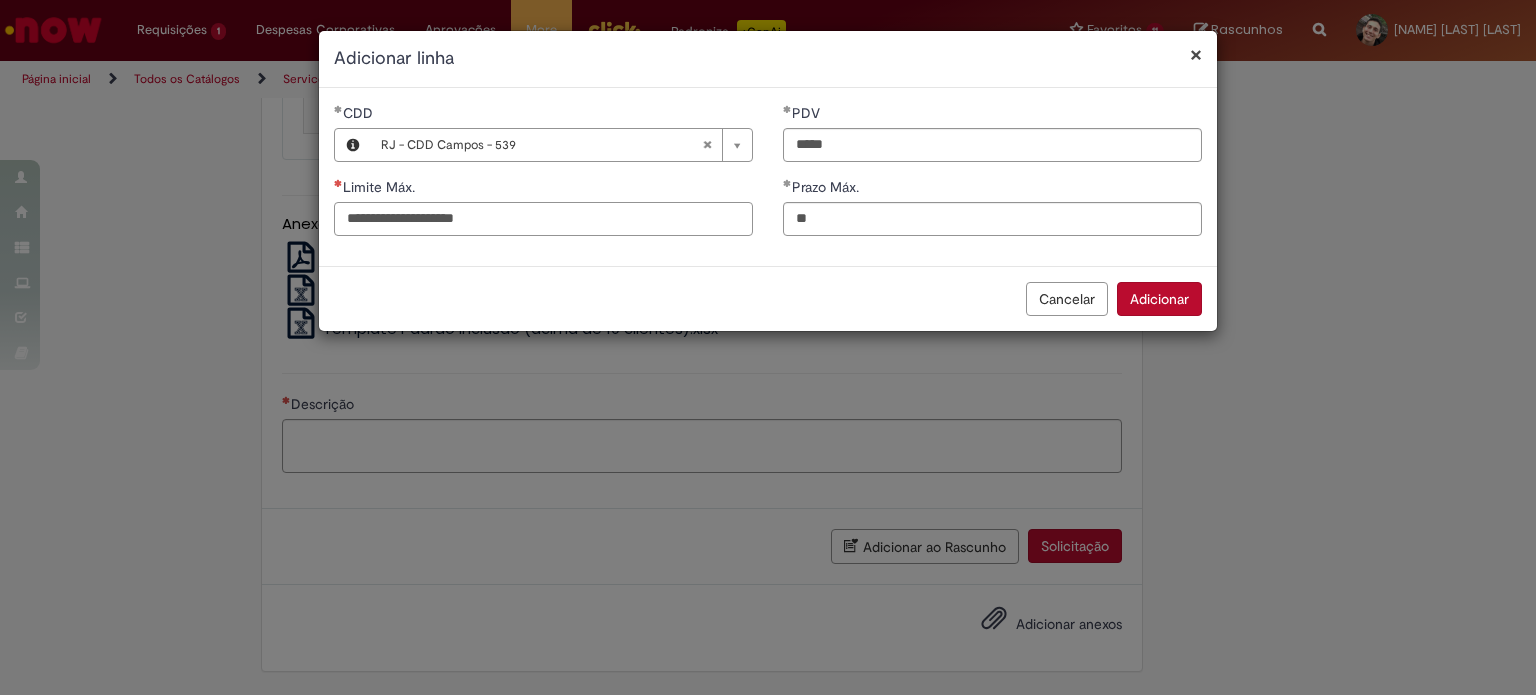 click on "Limite Máx." at bounding box center (543, 219) 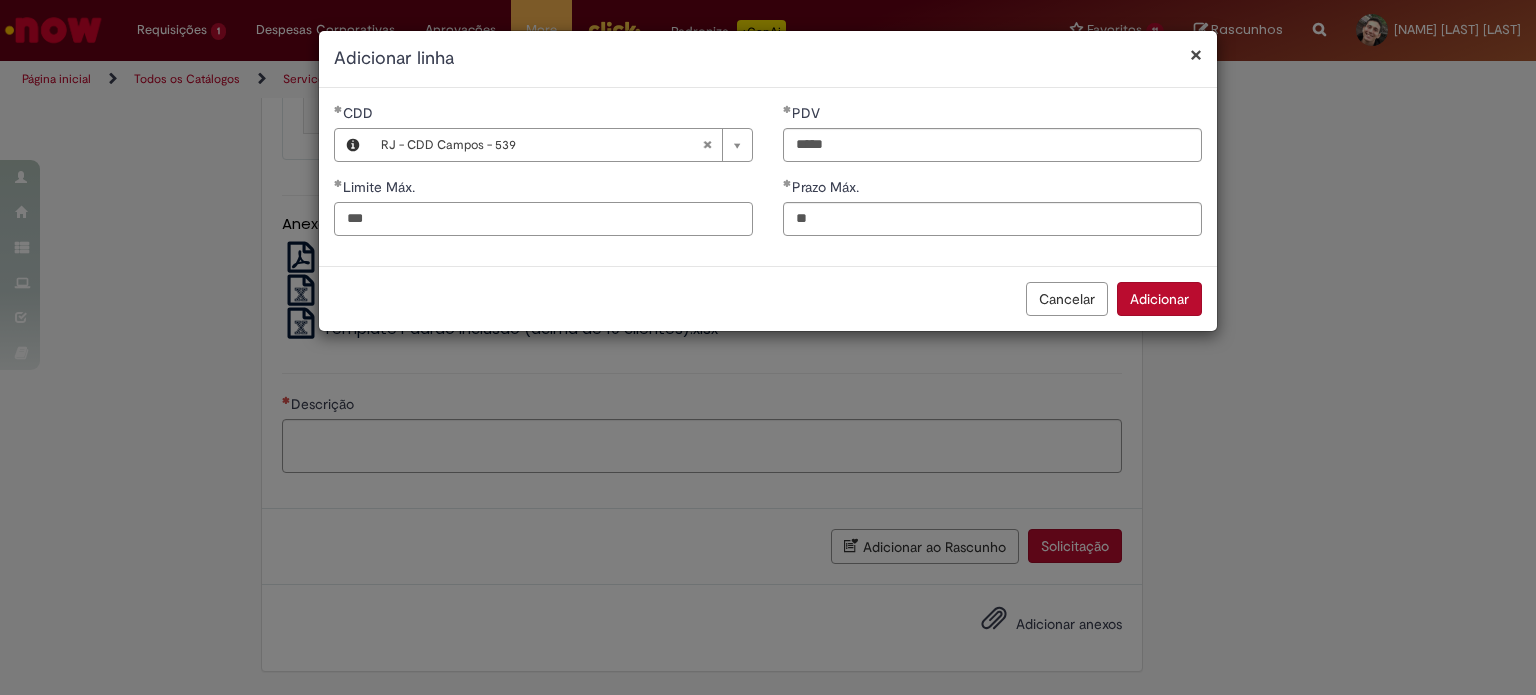 type on "***" 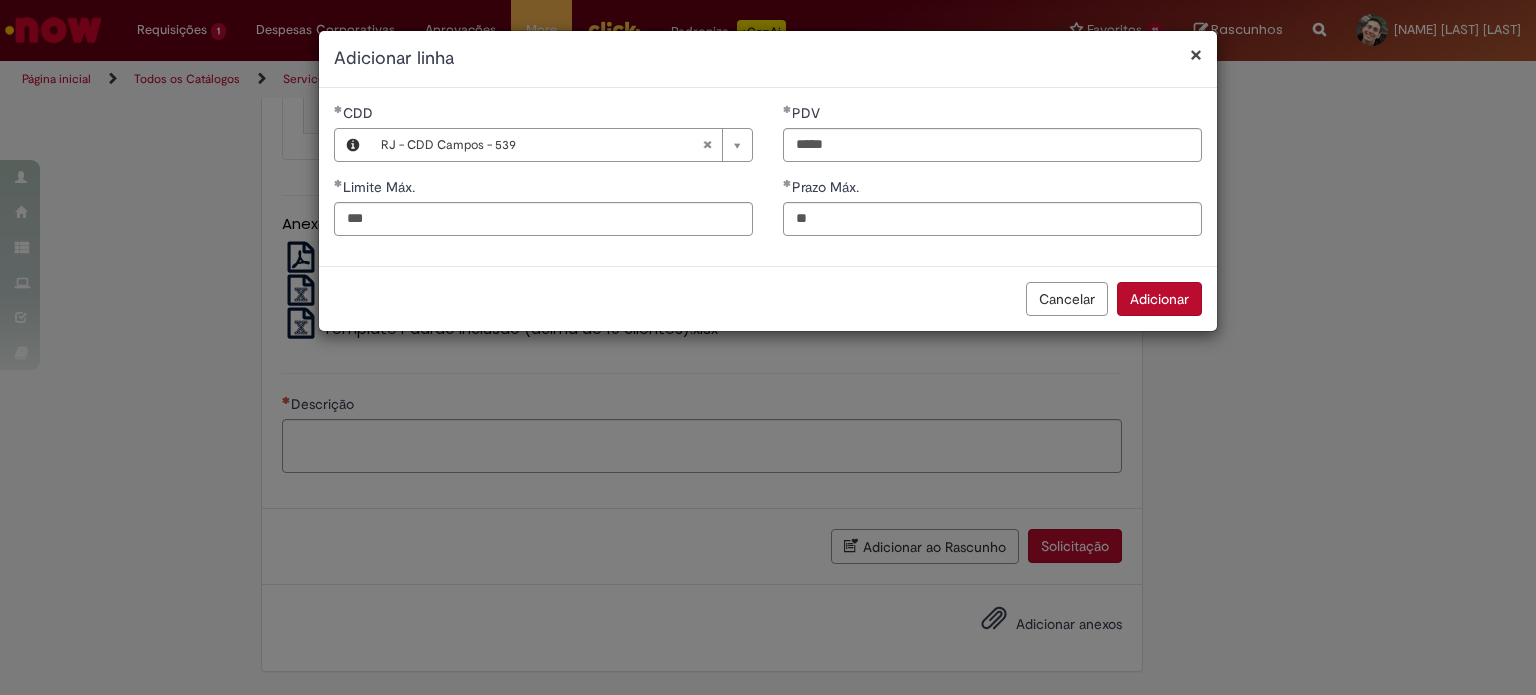 click on "Adicionar" at bounding box center [1159, 299] 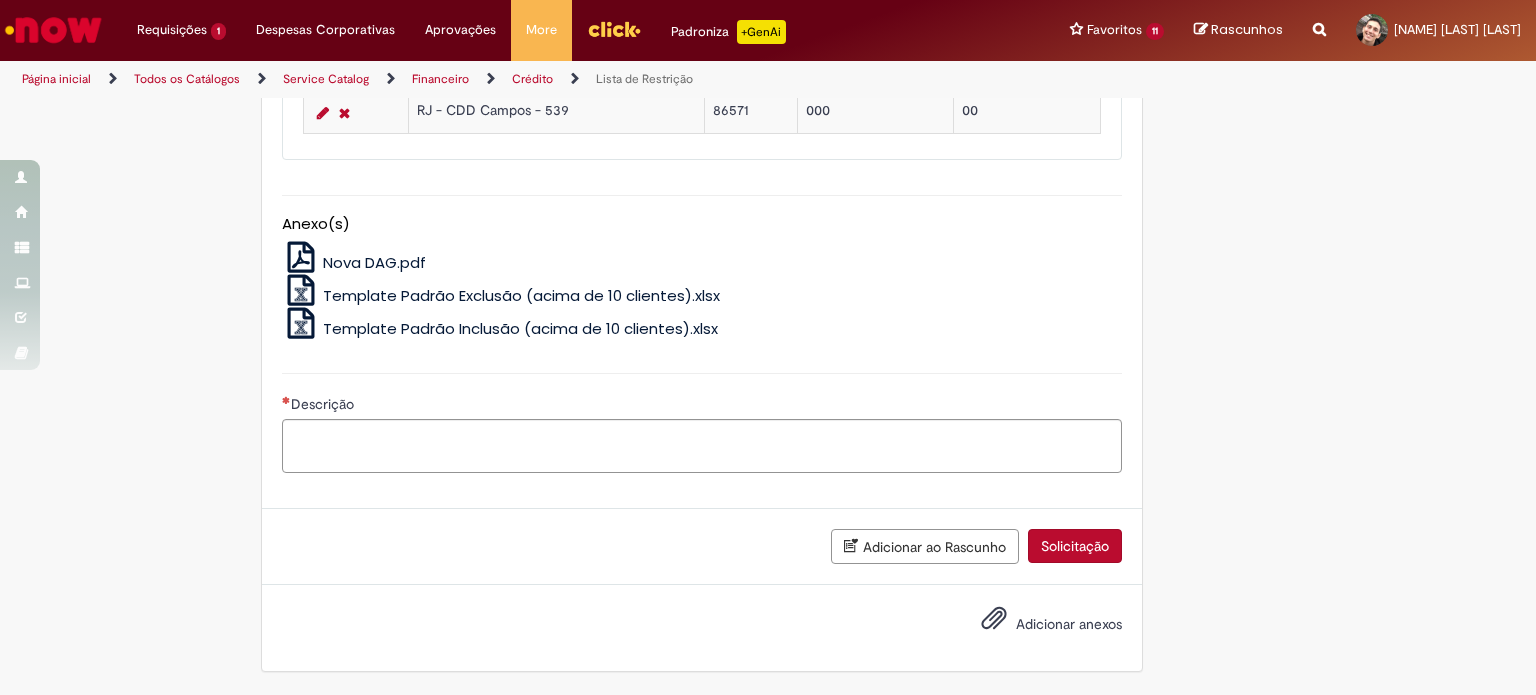scroll, scrollTop: 1712, scrollLeft: 0, axis: vertical 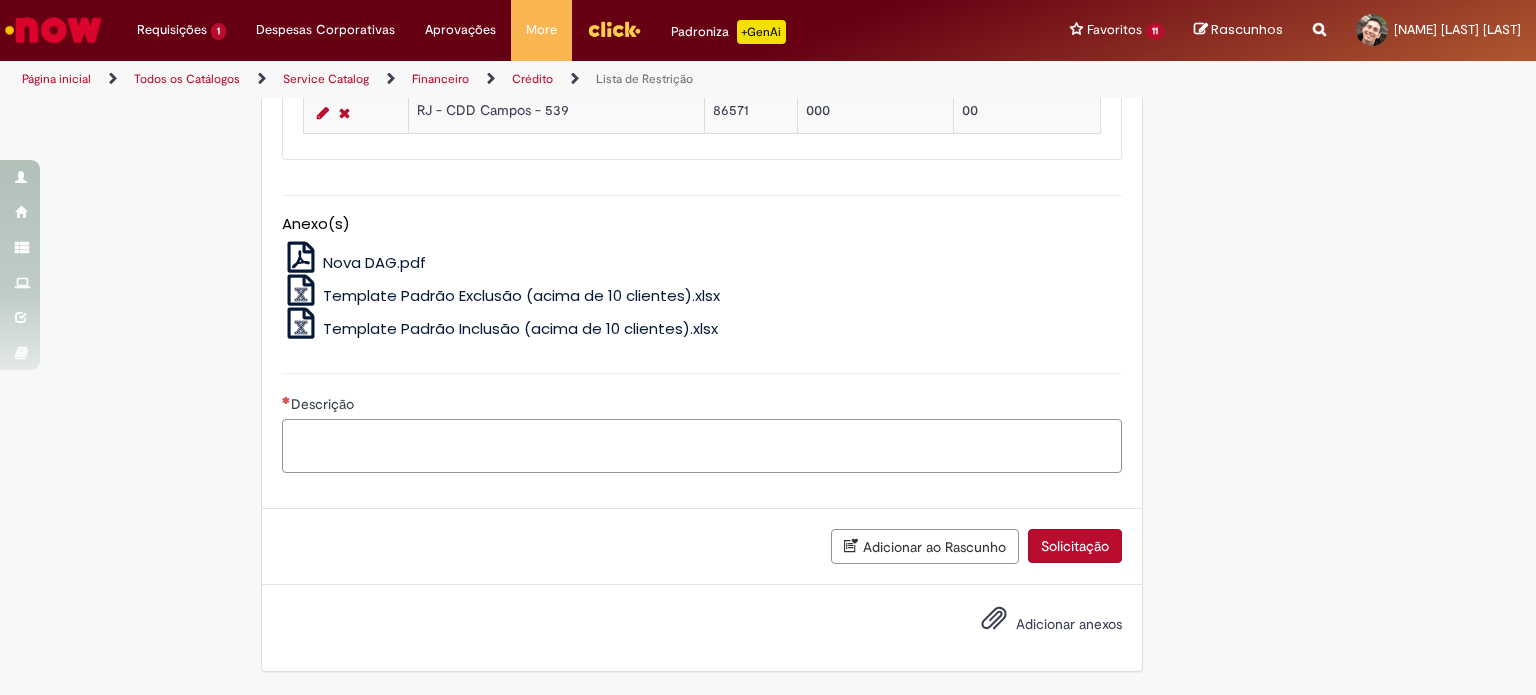 click on "Descrição" at bounding box center (702, 446) 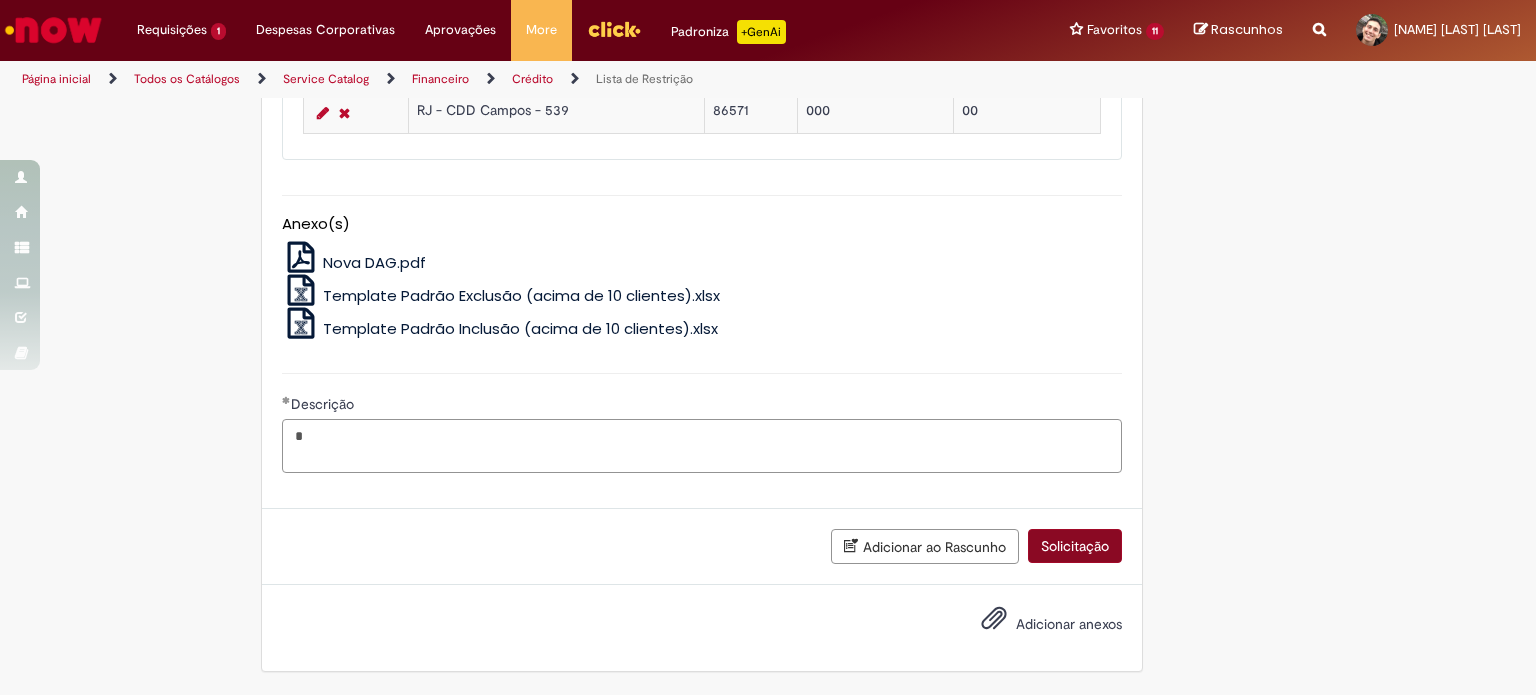 type on "*" 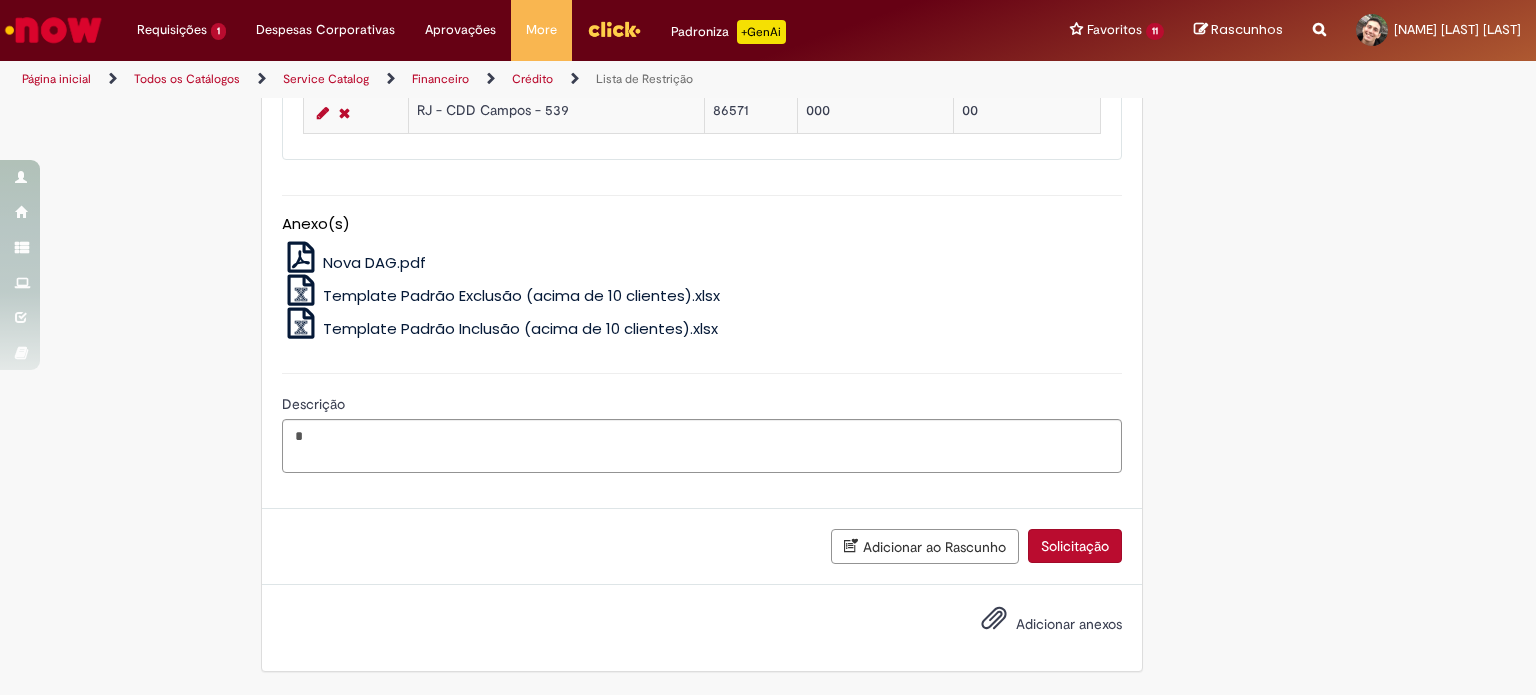 click on "Solicitação" at bounding box center (1075, 546) 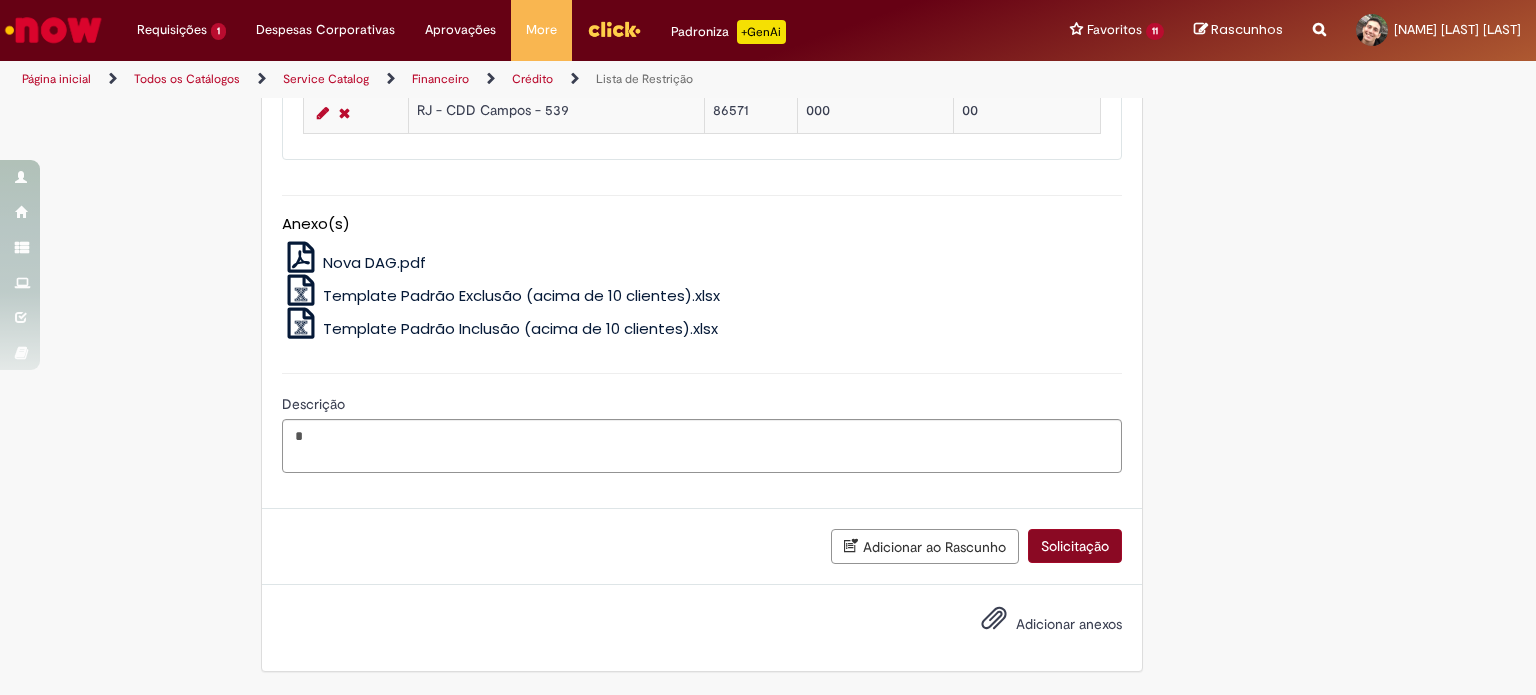 scroll, scrollTop: 1667, scrollLeft: 0, axis: vertical 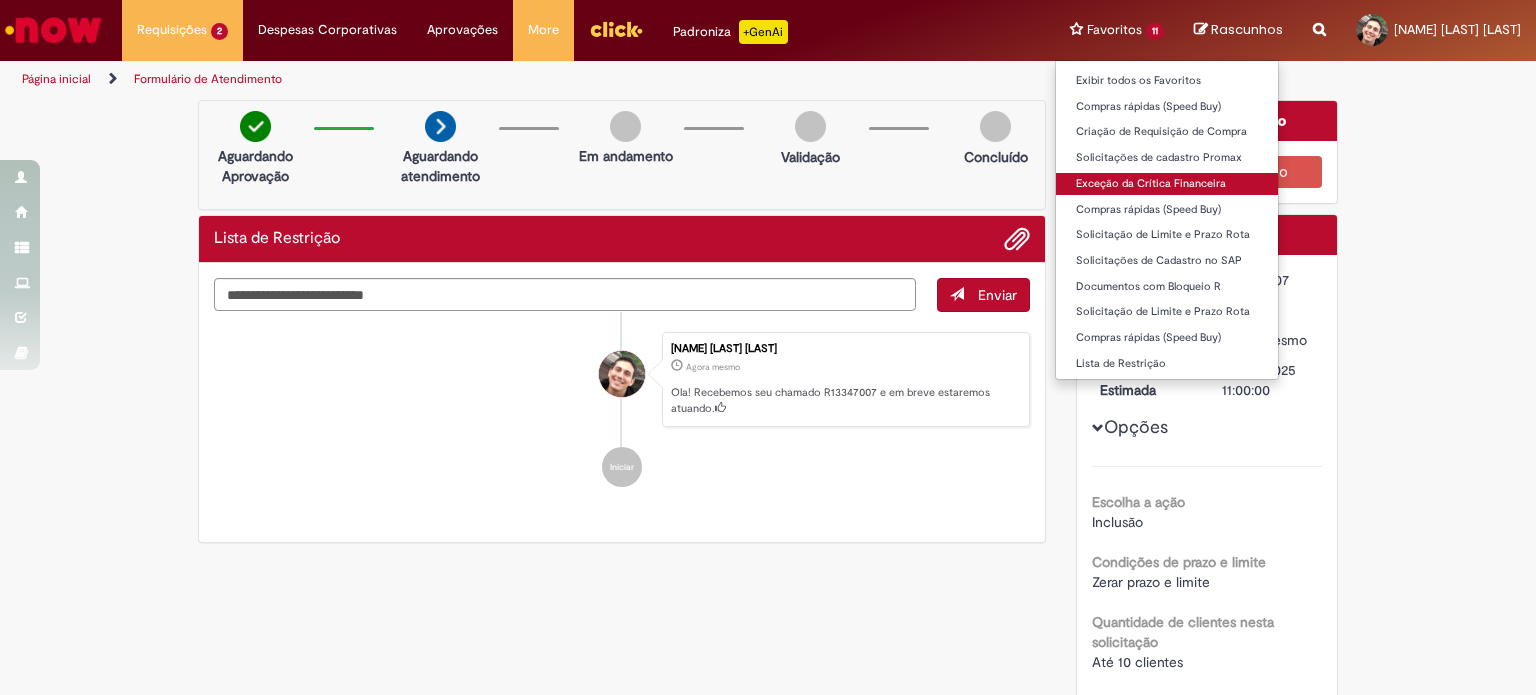 click on "Exceção da Crítica Financeira" at bounding box center (1167, 184) 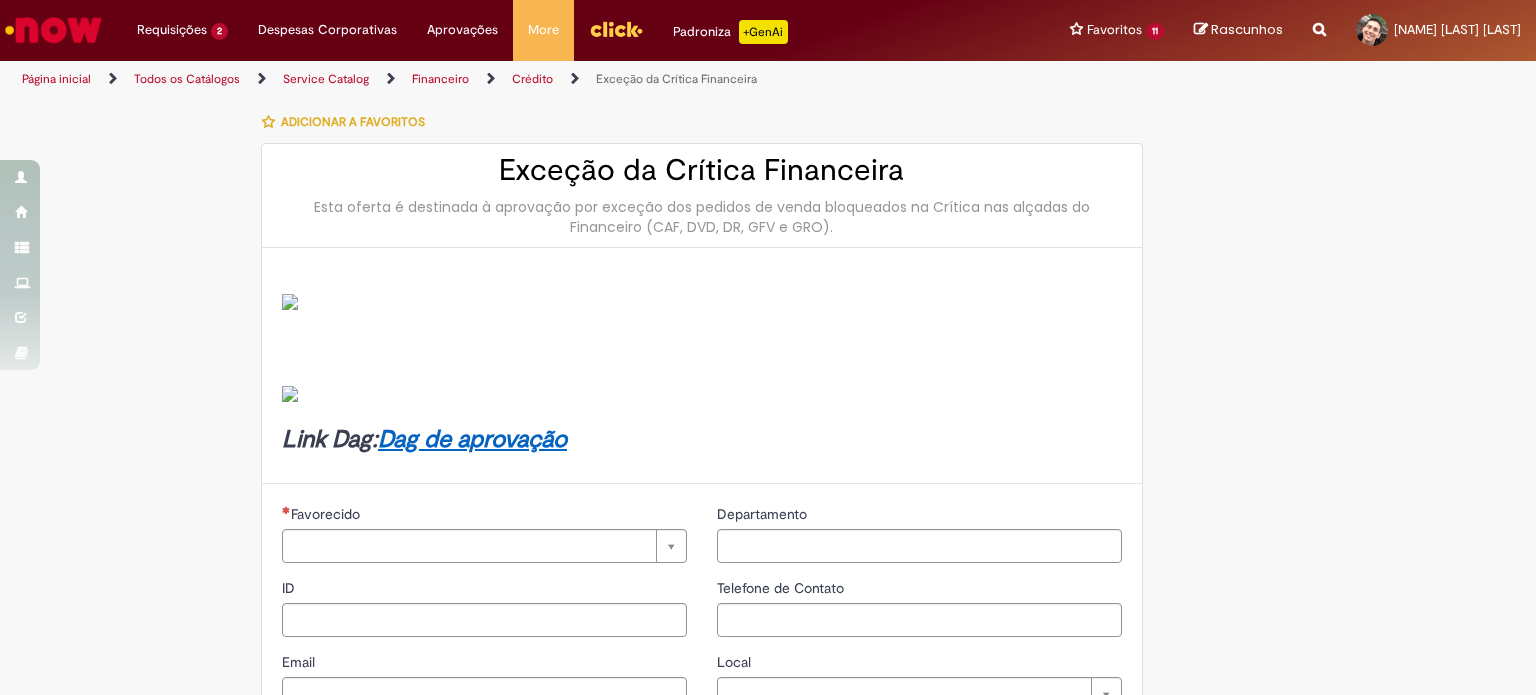 type on "********" 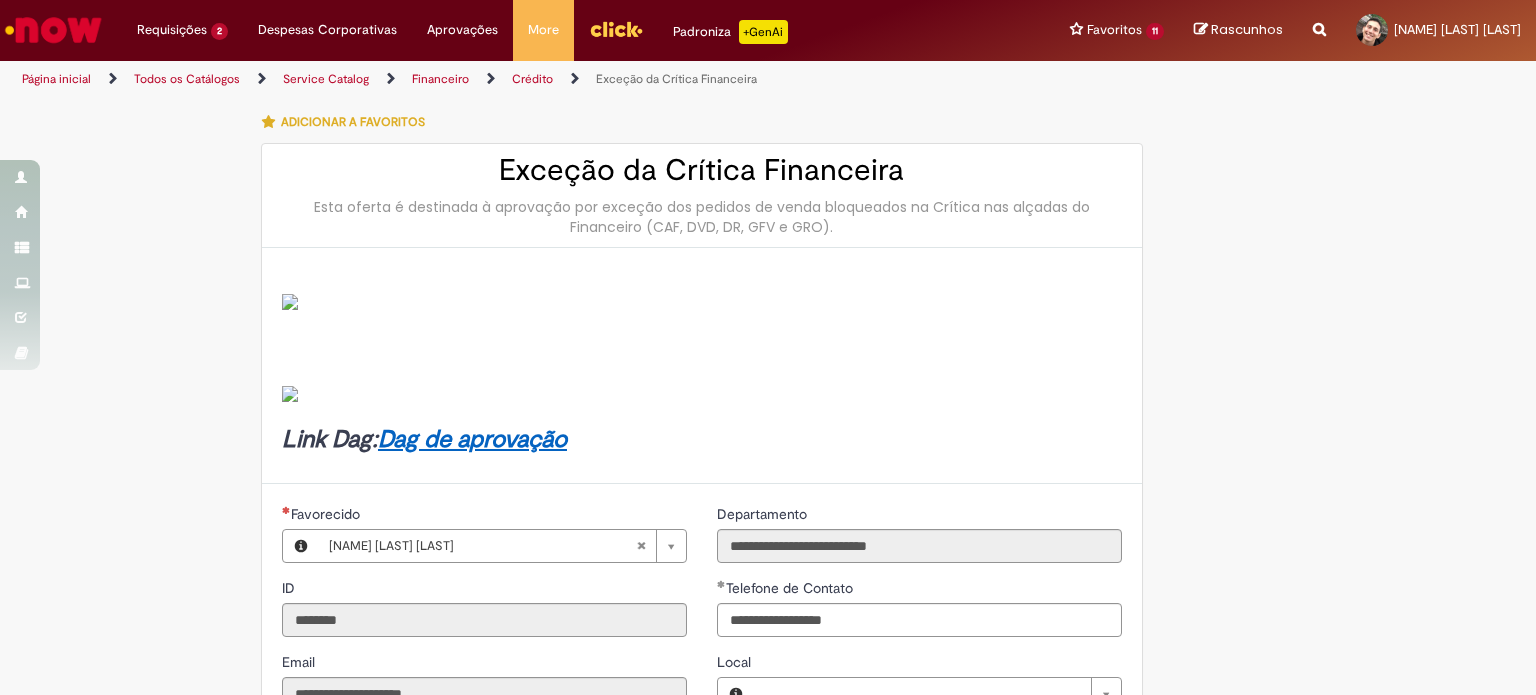 type on "**********" 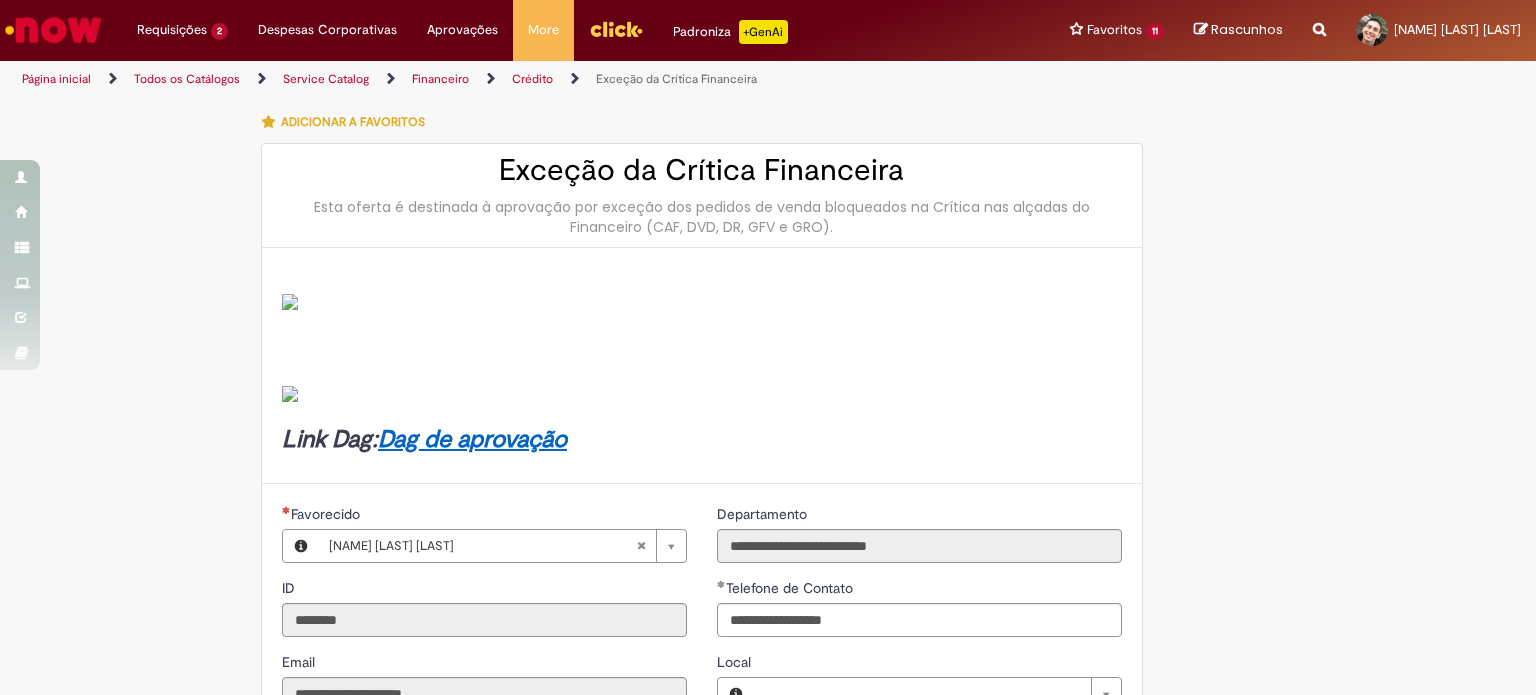 type on "**********" 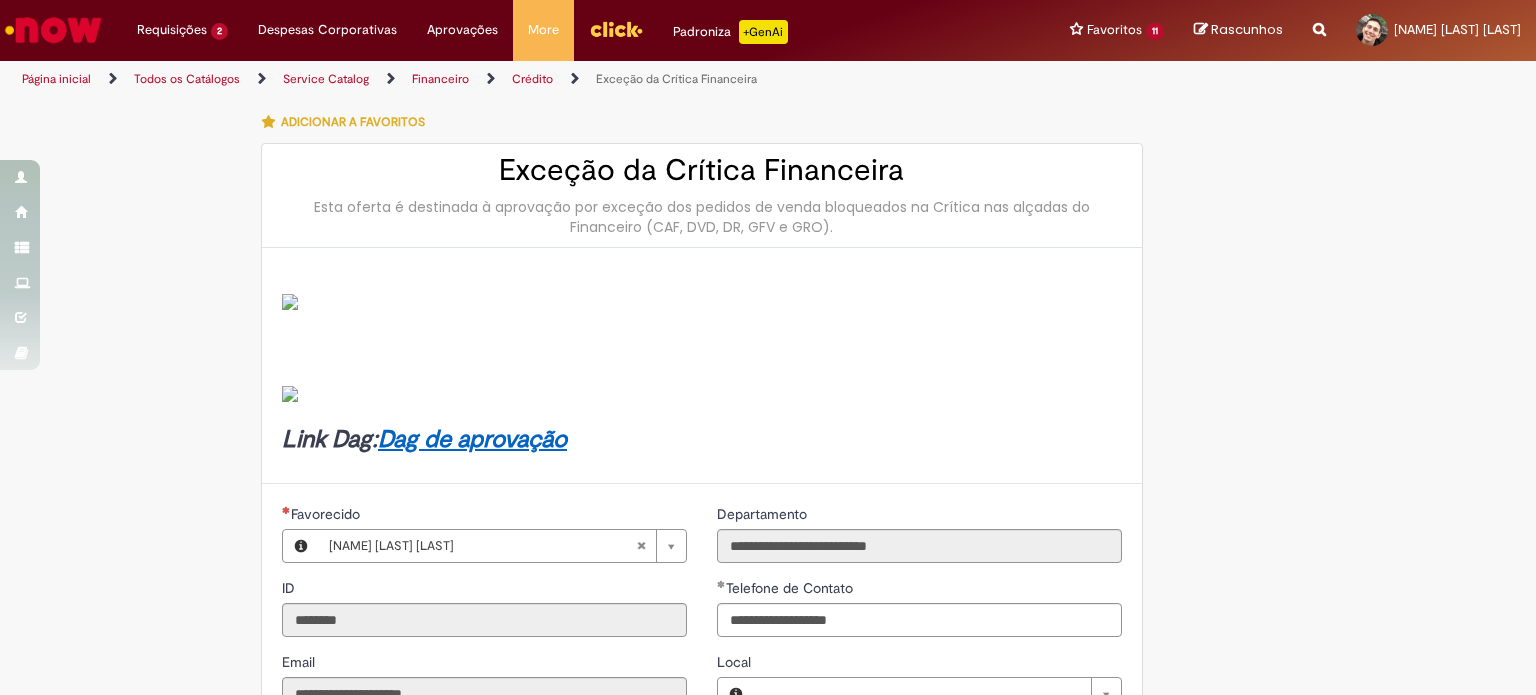 type on "**********" 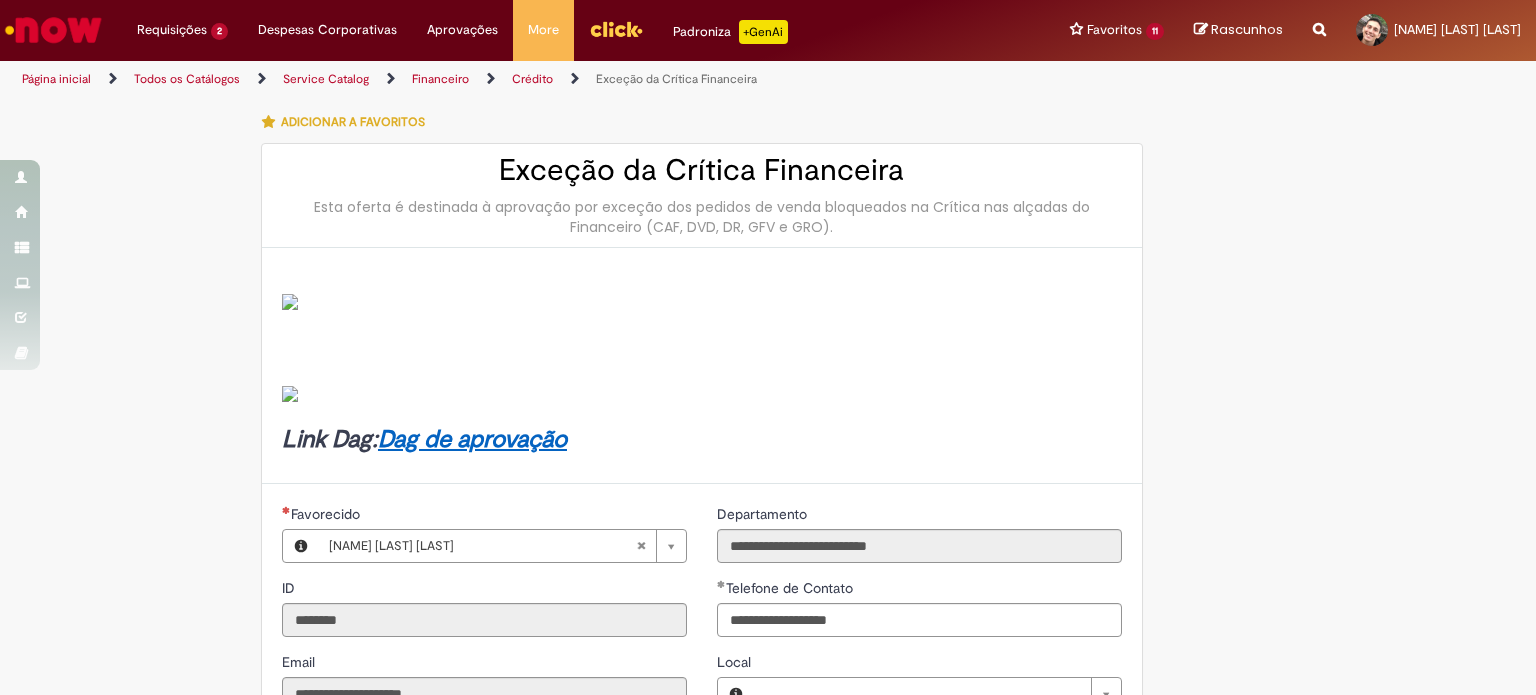 type on "**********" 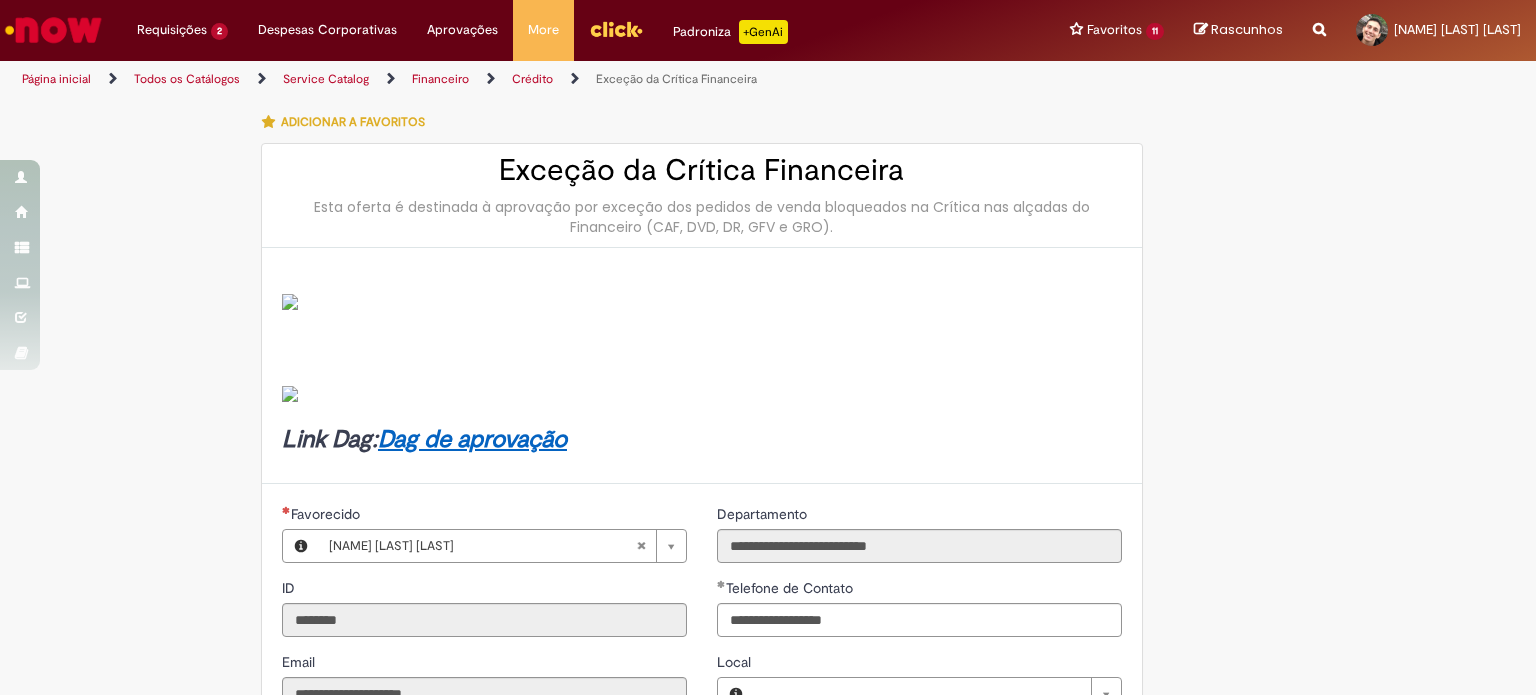 type on "**********" 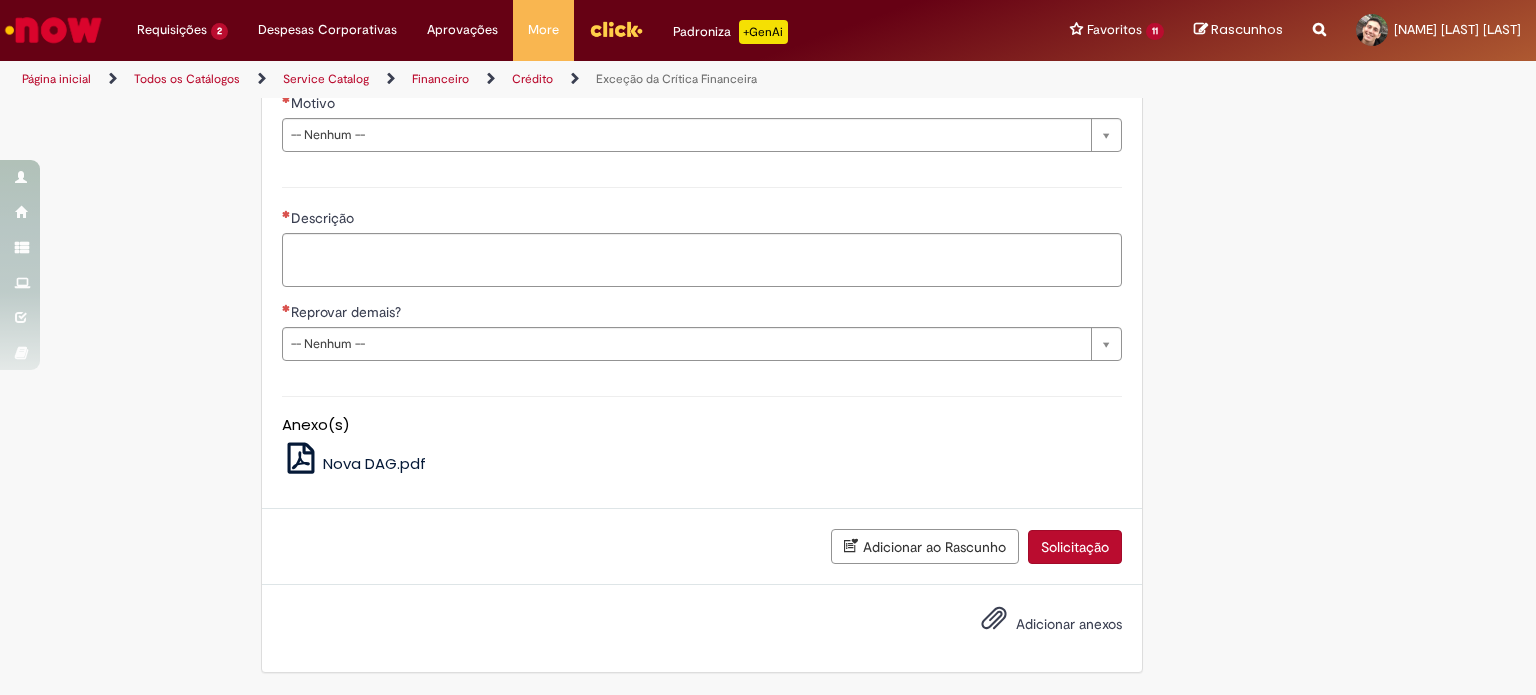 scroll, scrollTop: 1900, scrollLeft: 0, axis: vertical 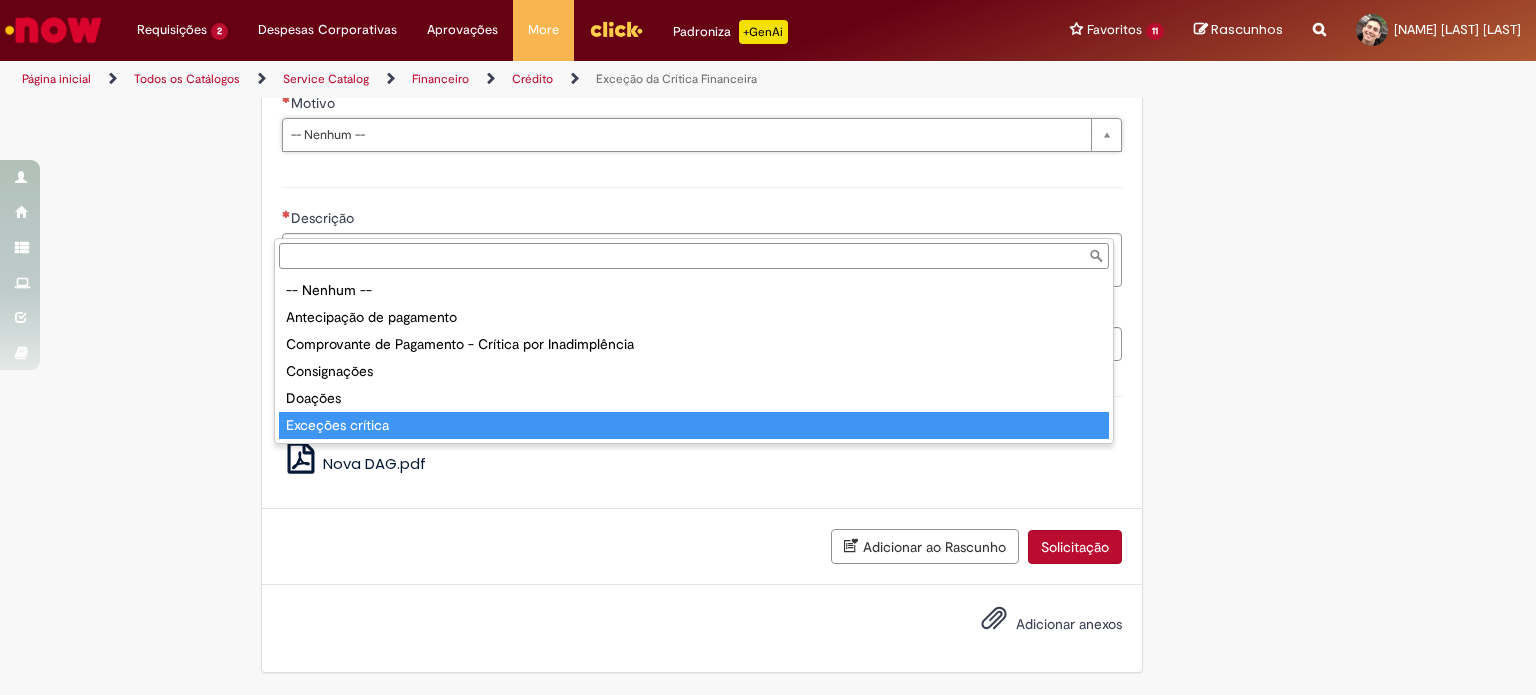 type on "**********" 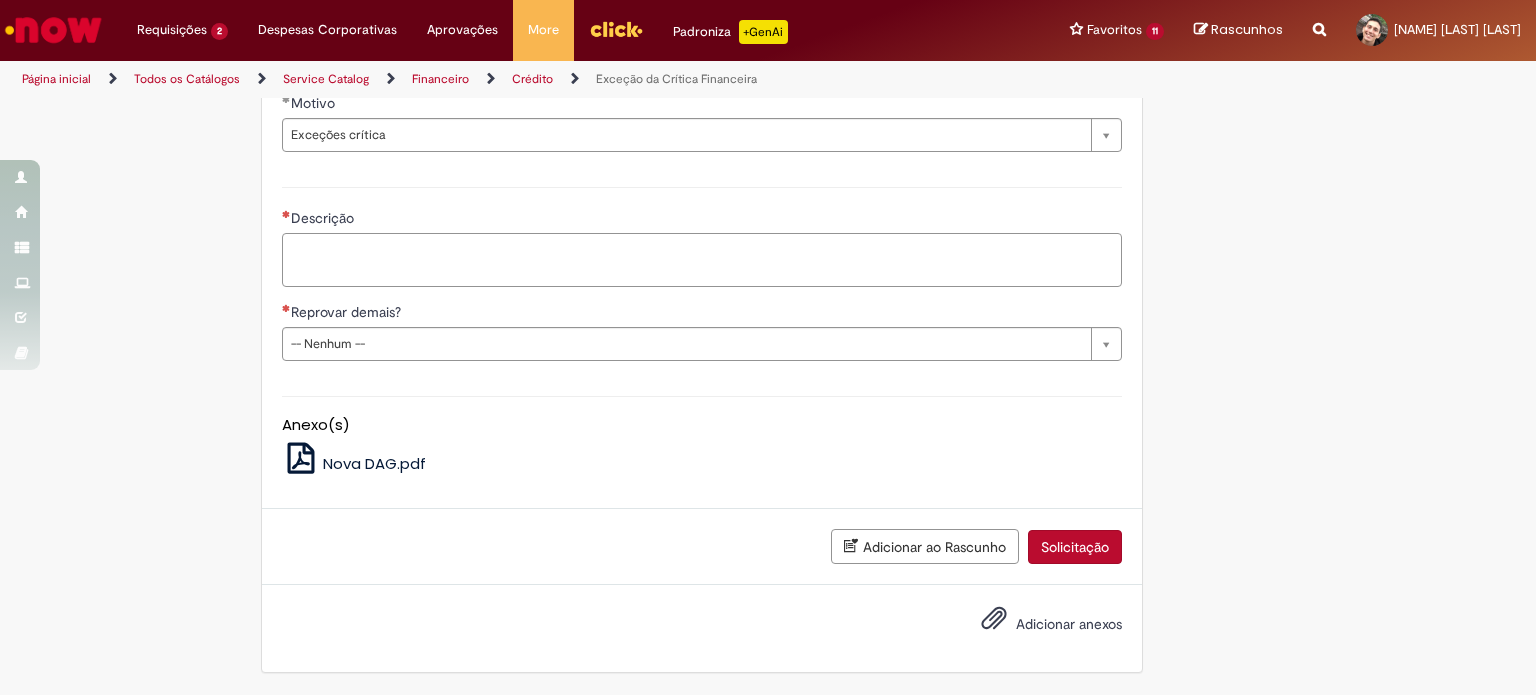 click on "Descrição" at bounding box center (702, 260) 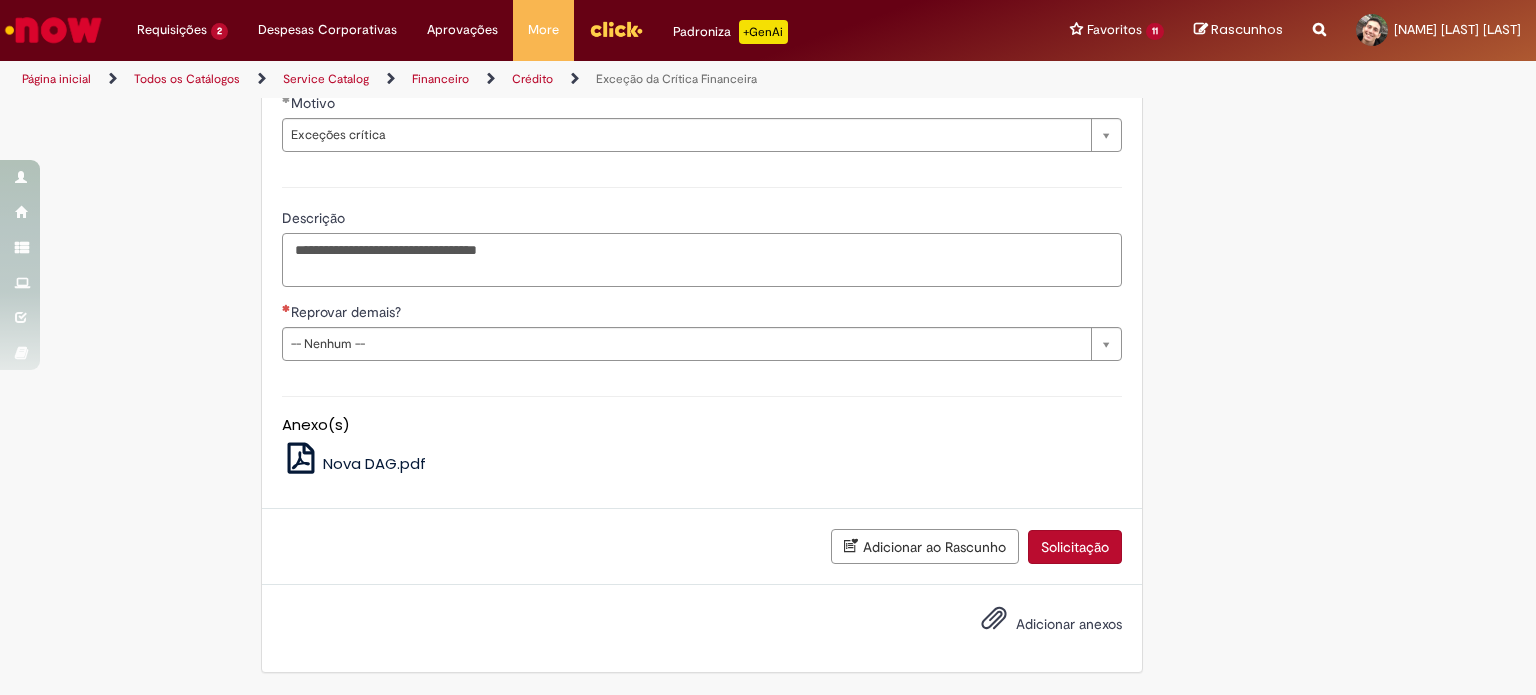 paste on "******" 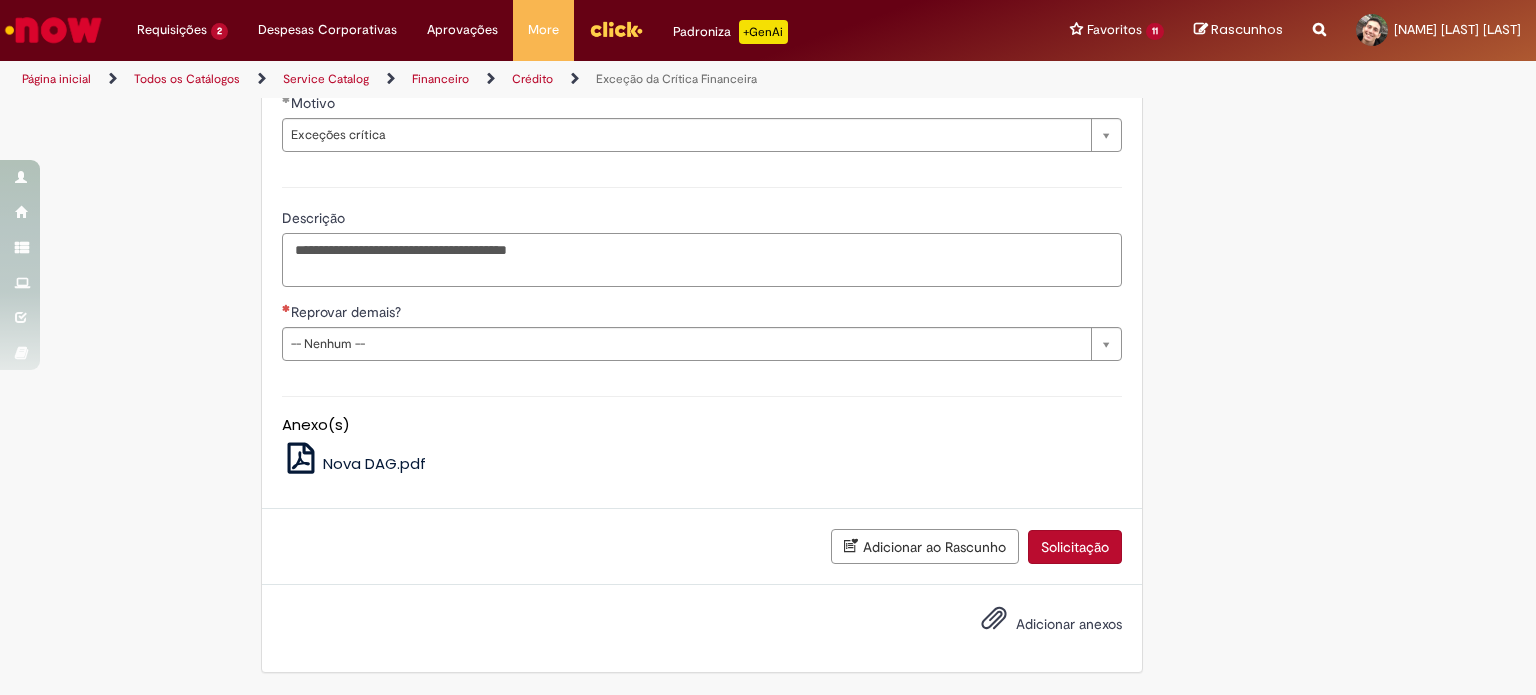 type on "**********" 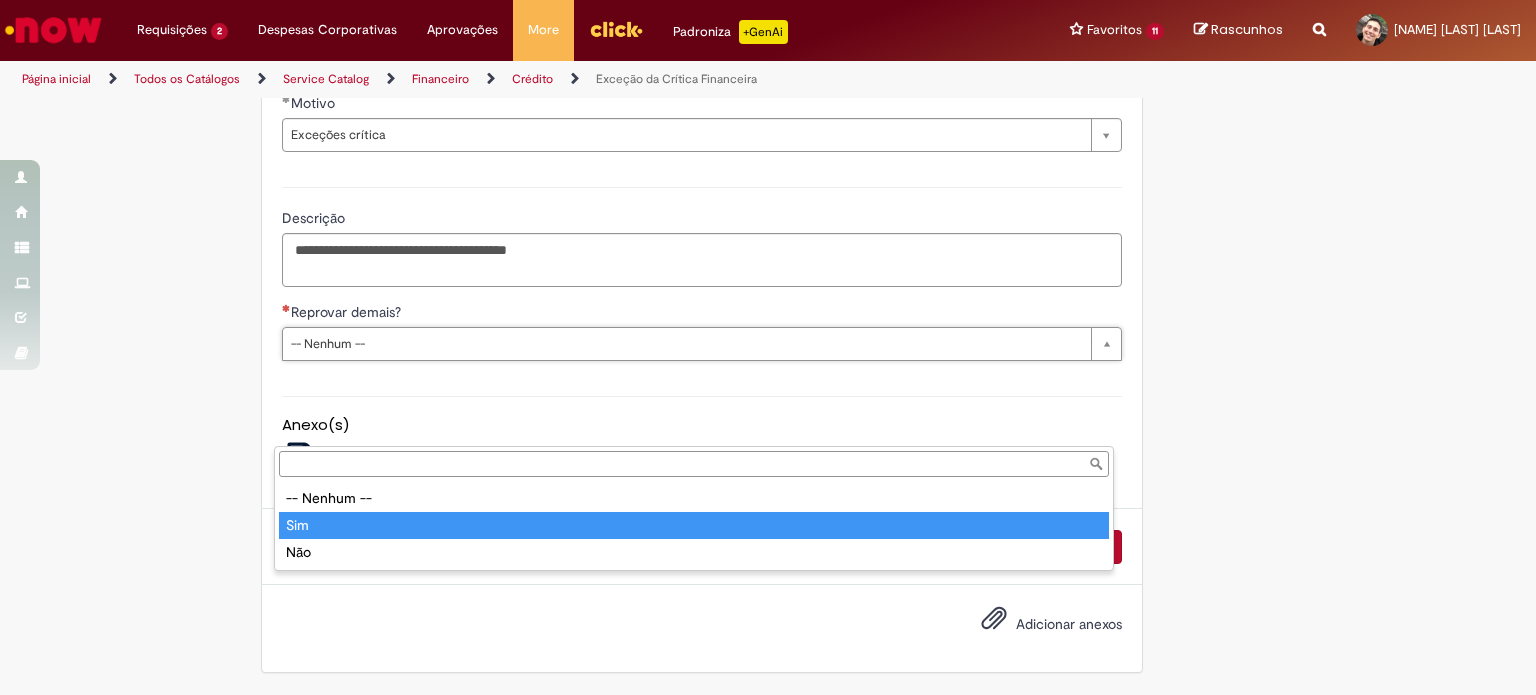 type on "***" 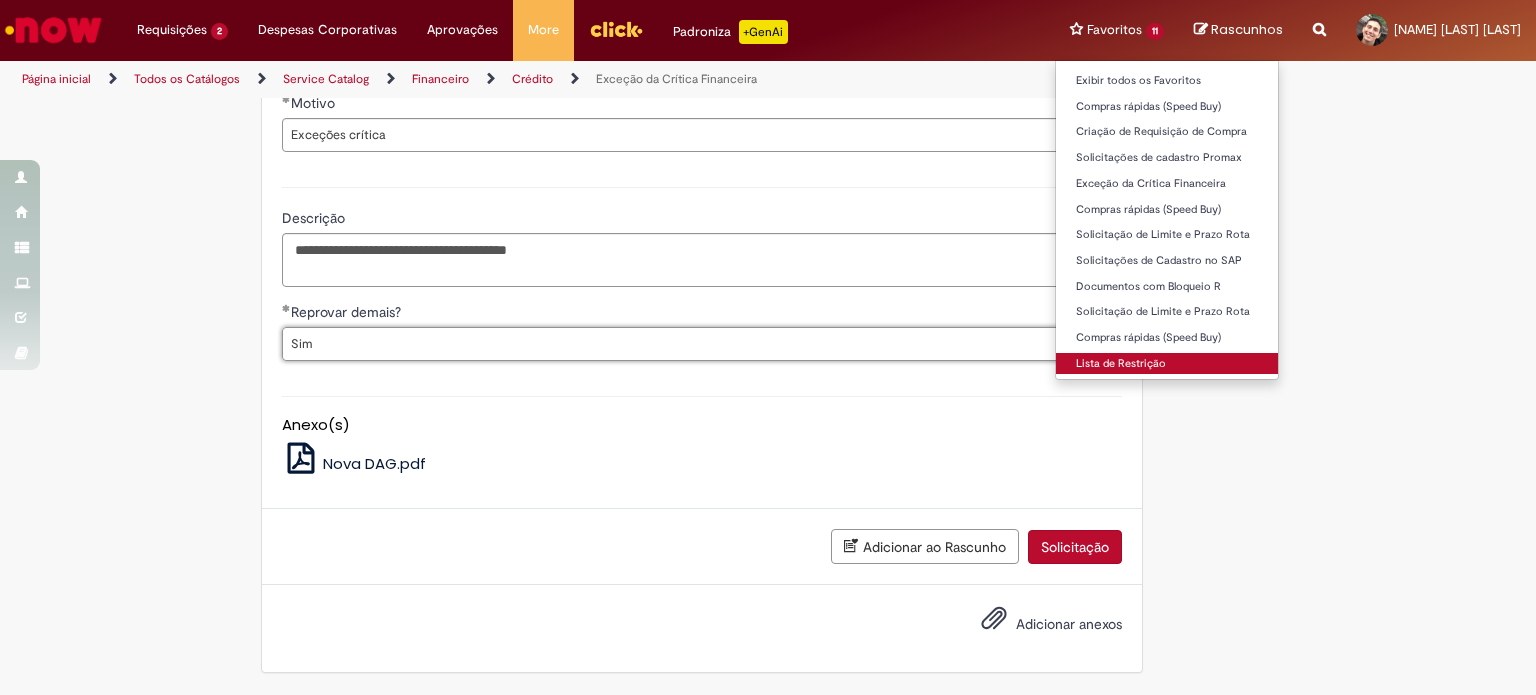 click on "Lista de Restrição" at bounding box center (1167, 364) 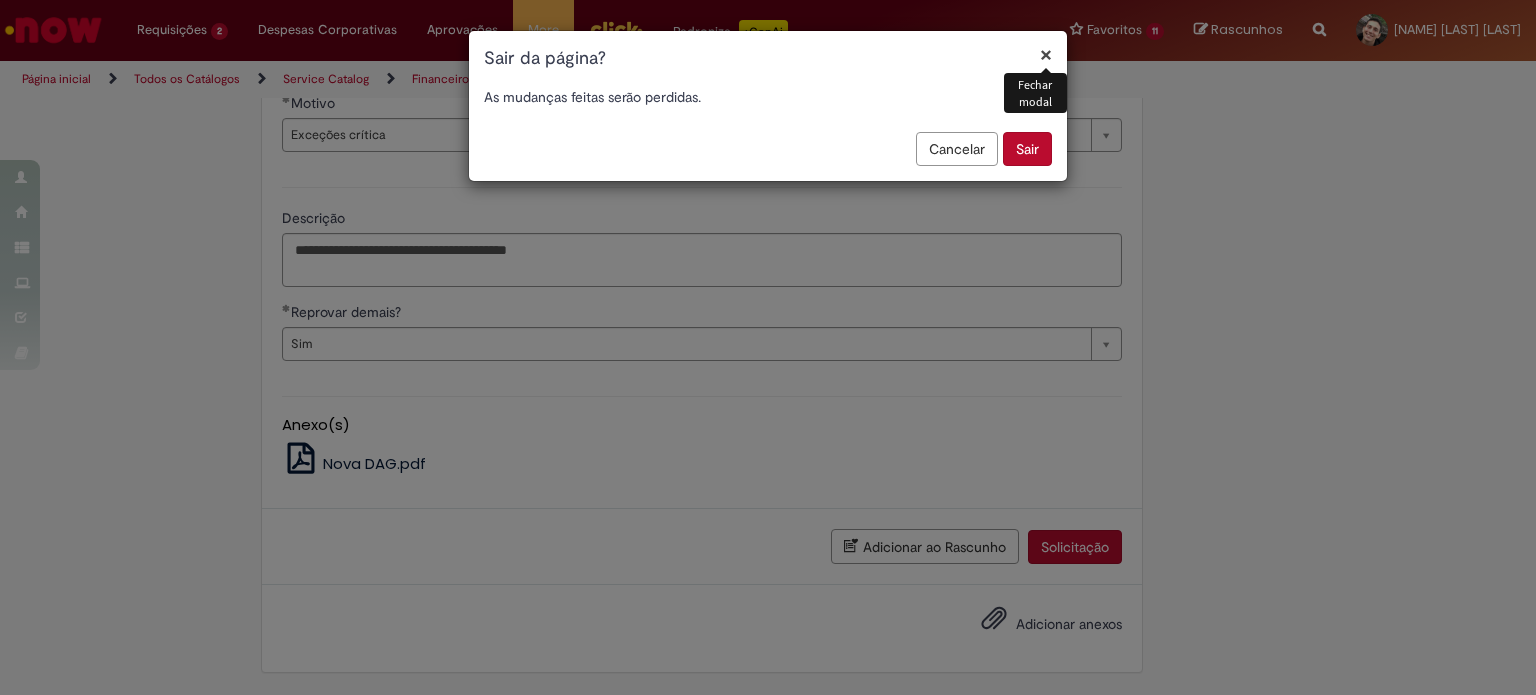 click on "Sair" at bounding box center (1027, 149) 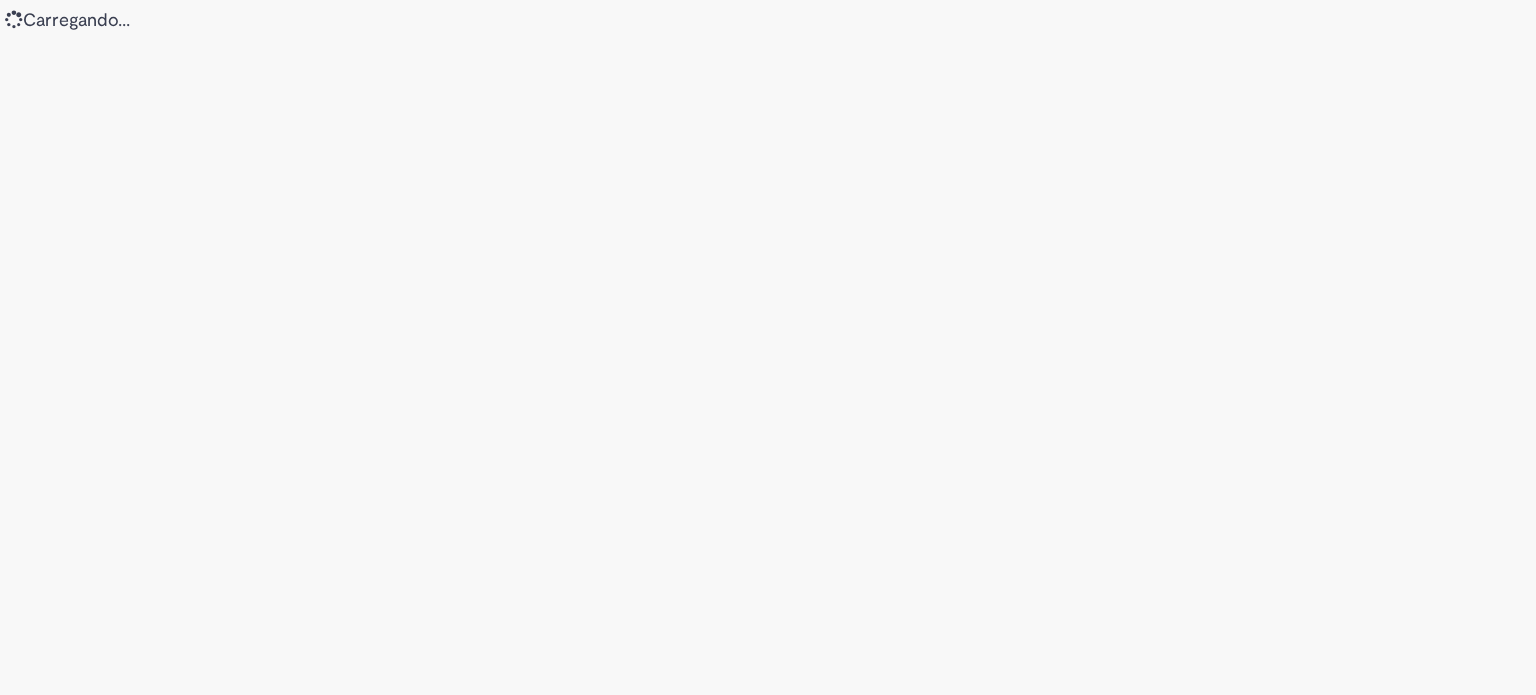 scroll, scrollTop: 0, scrollLeft: 0, axis: both 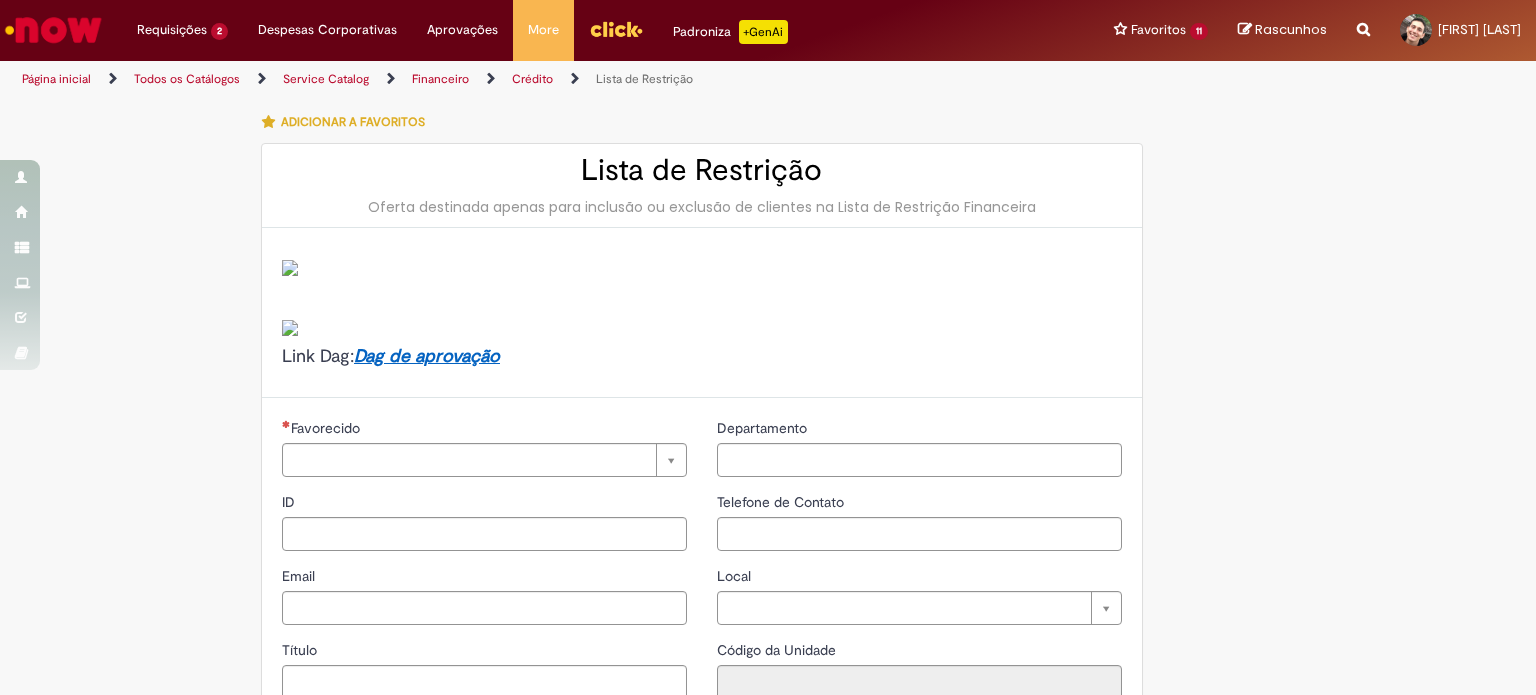 type on "********" 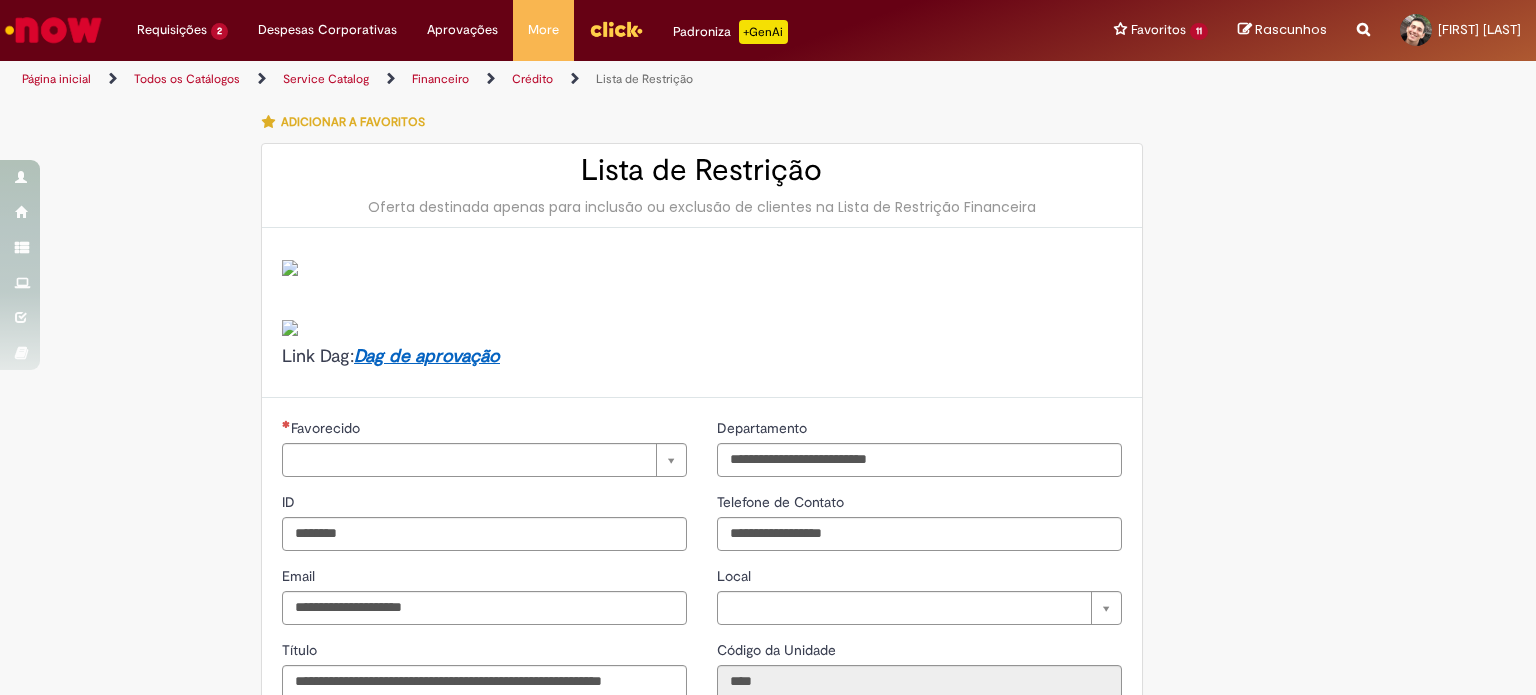 type on "**********" 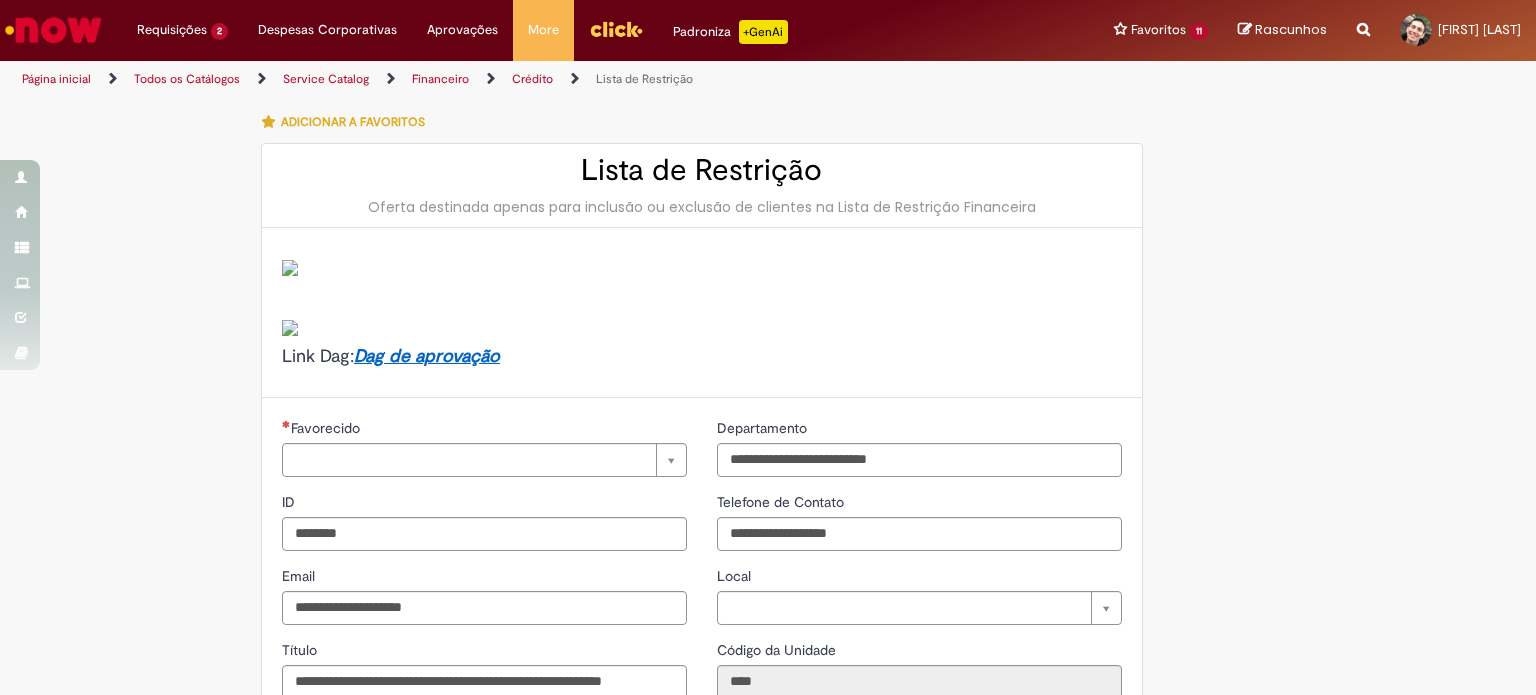 type on "**********" 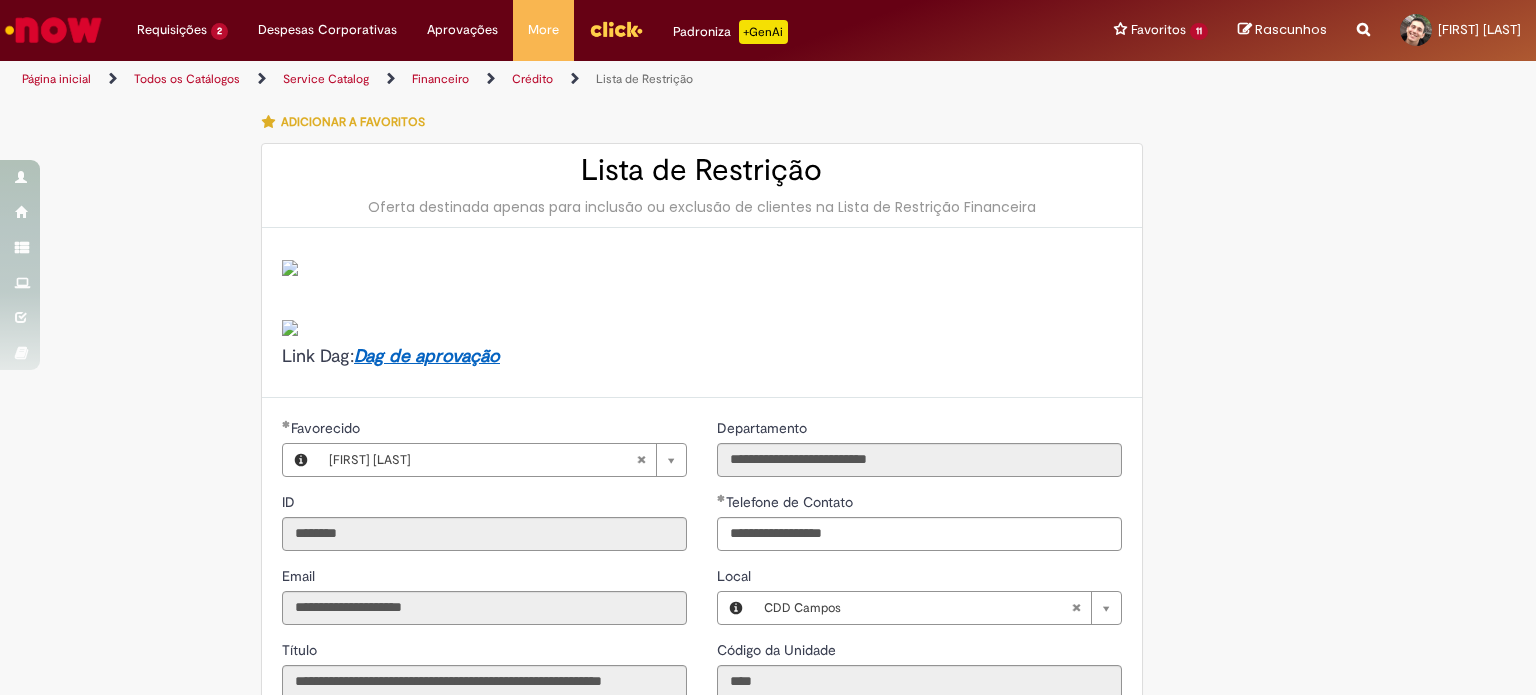 type on "**********" 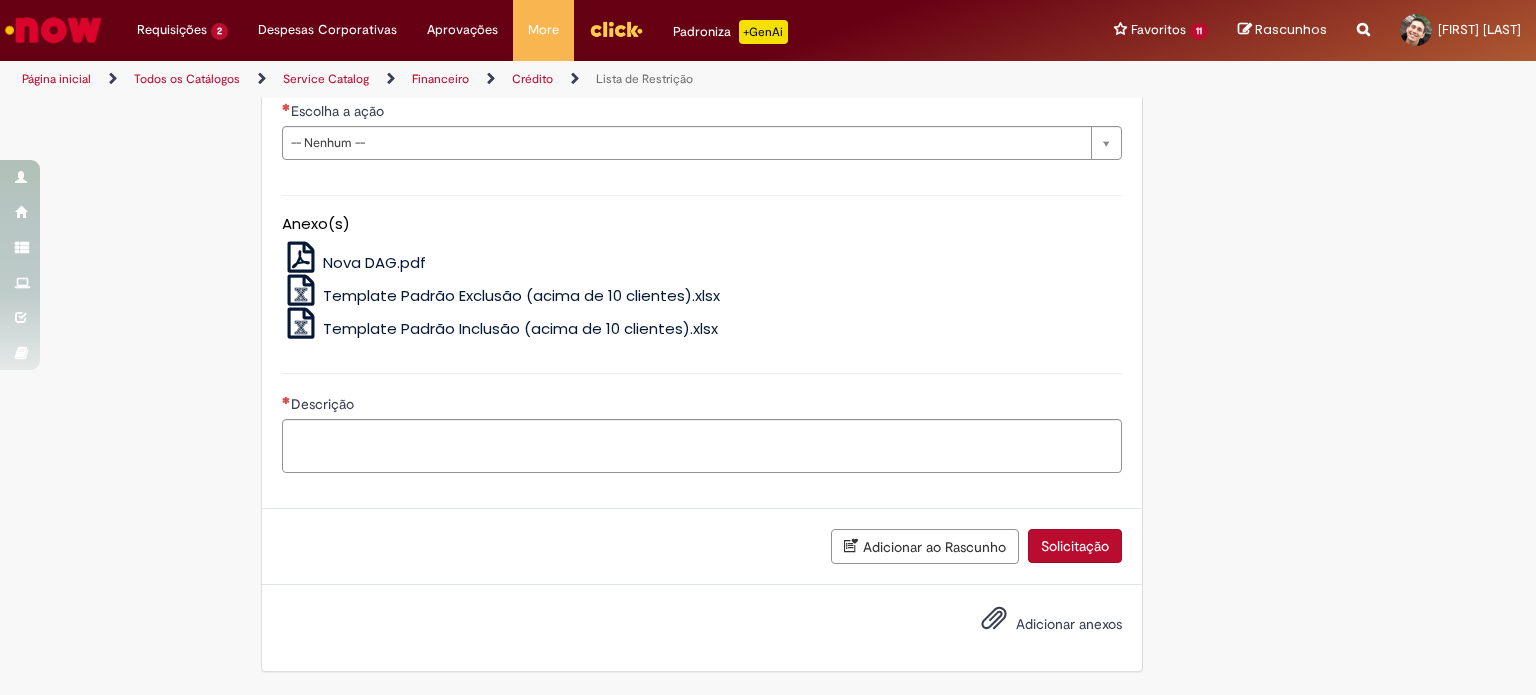 scroll, scrollTop: 1300, scrollLeft: 0, axis: vertical 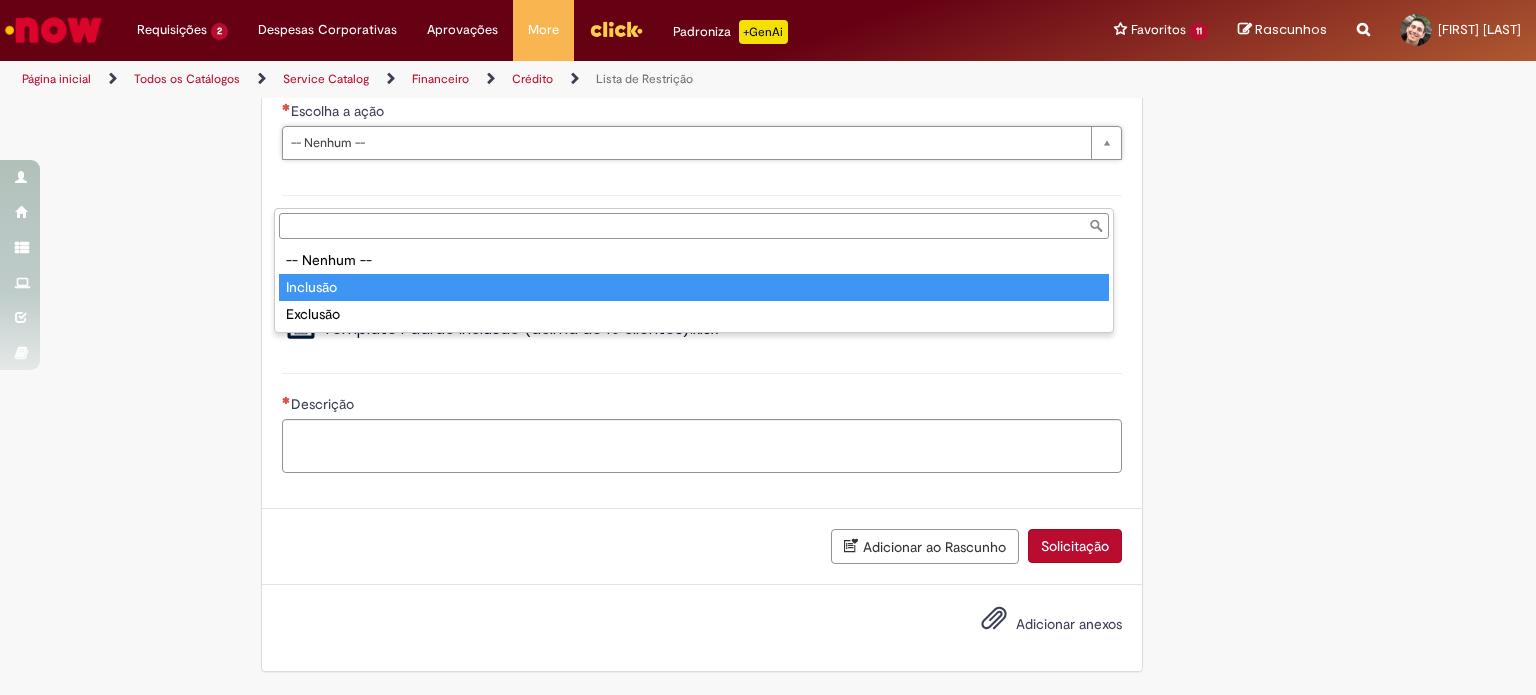type on "********" 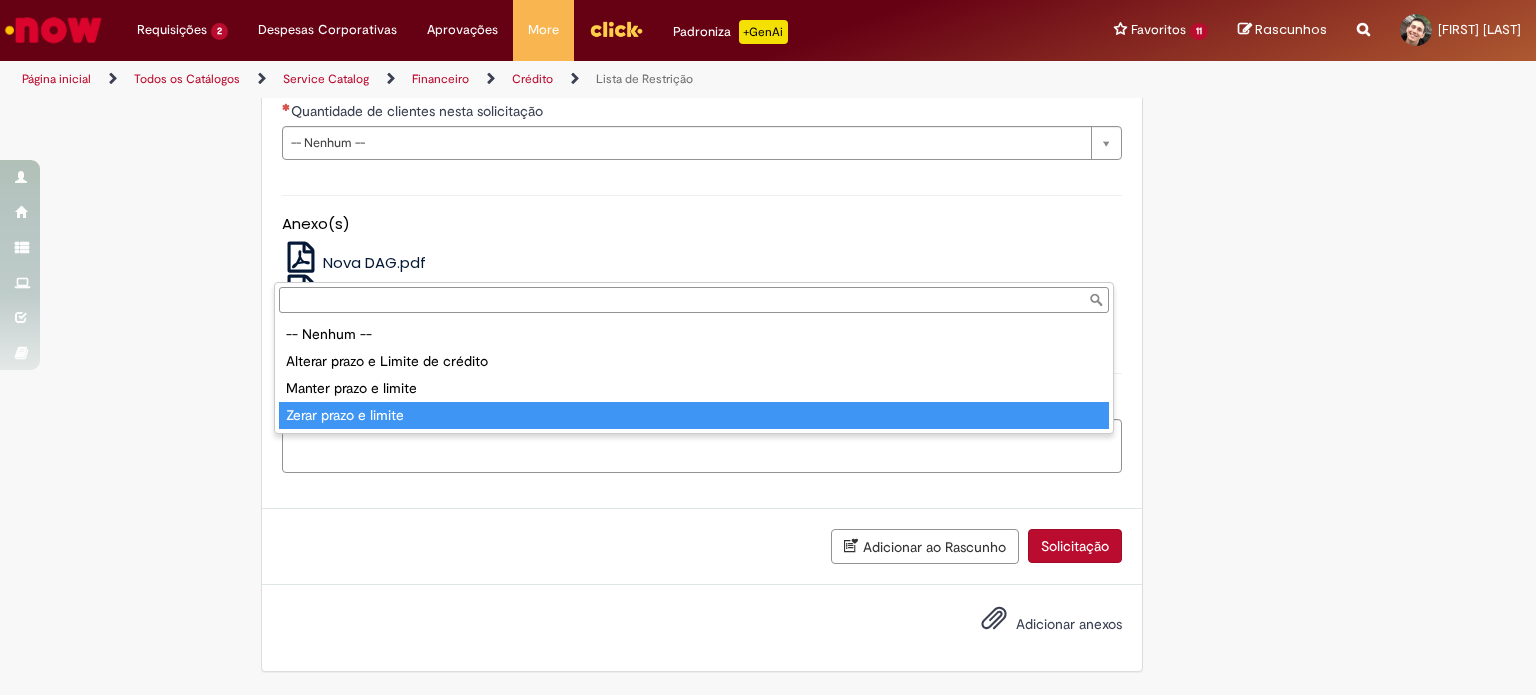 type on "**********" 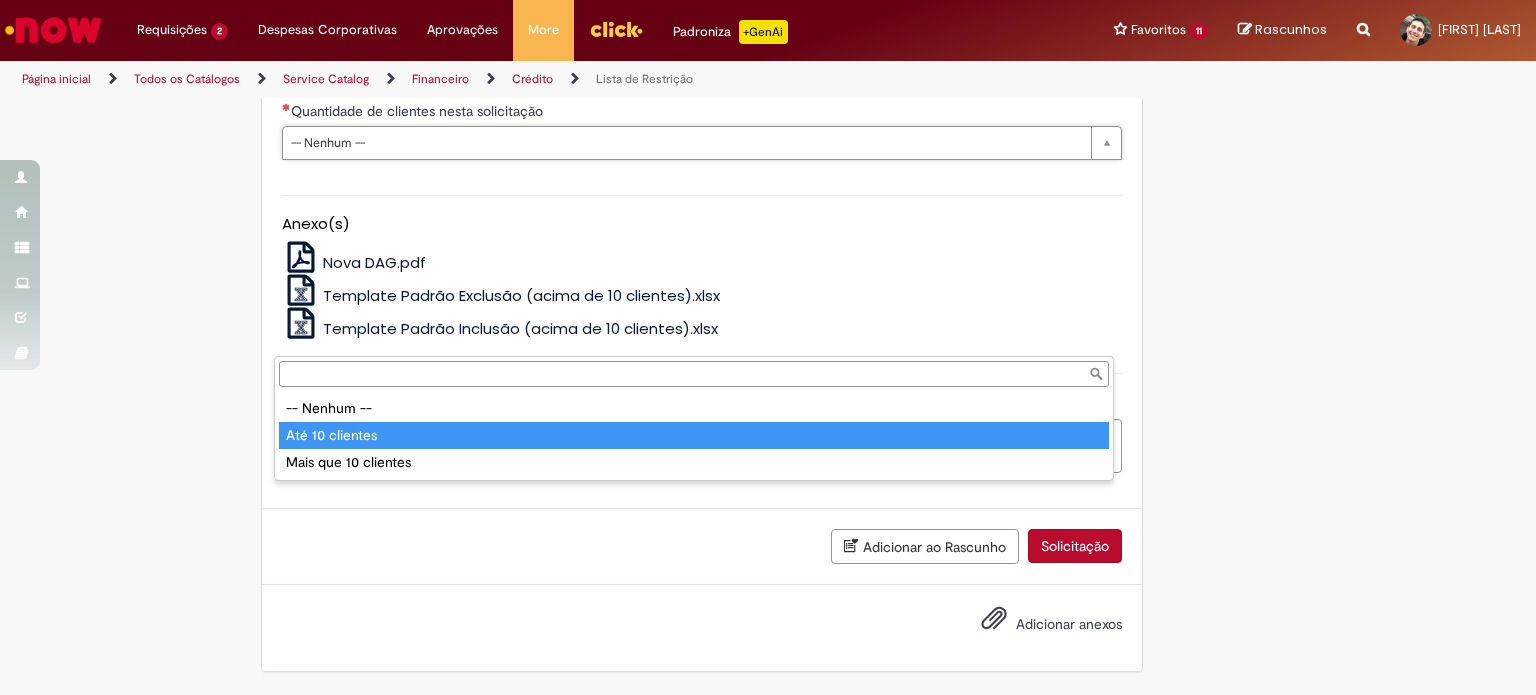 type on "**********" 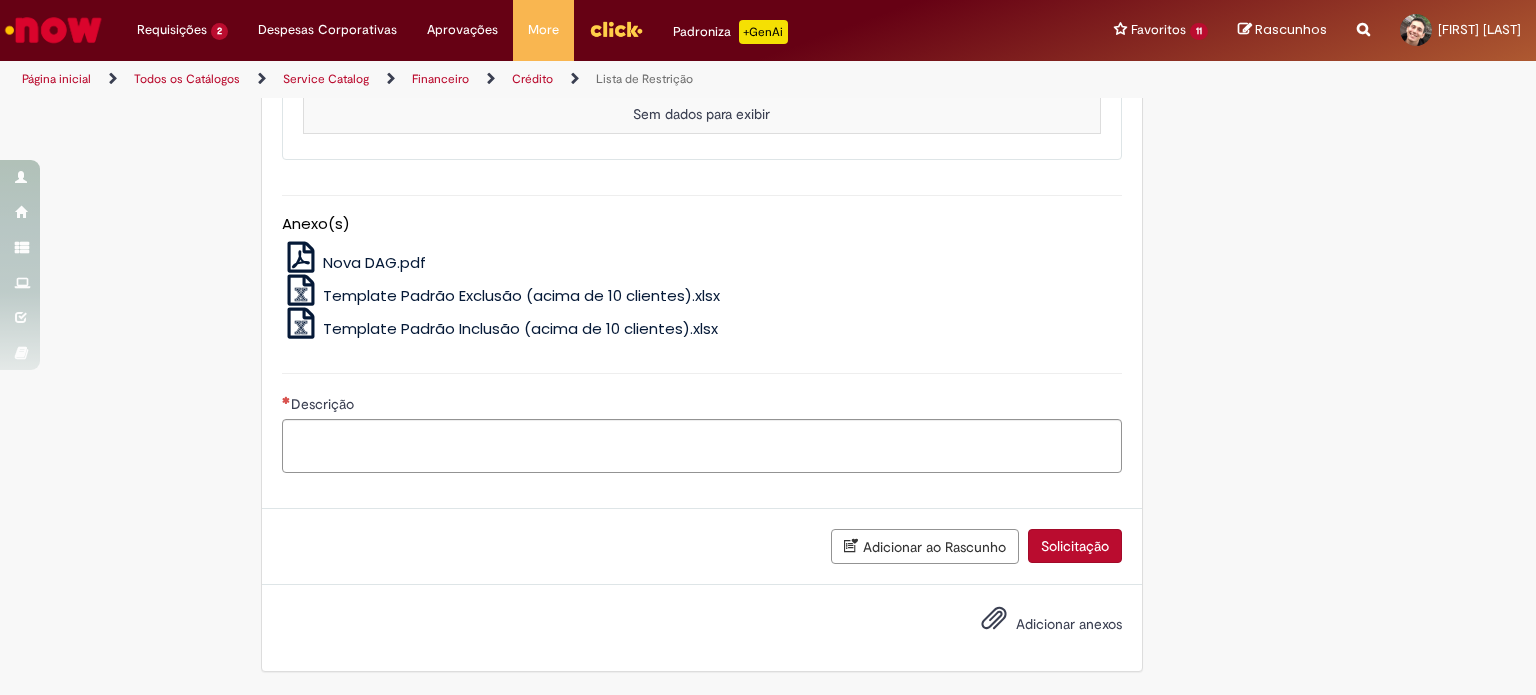 click on "**********" at bounding box center (670, -141) 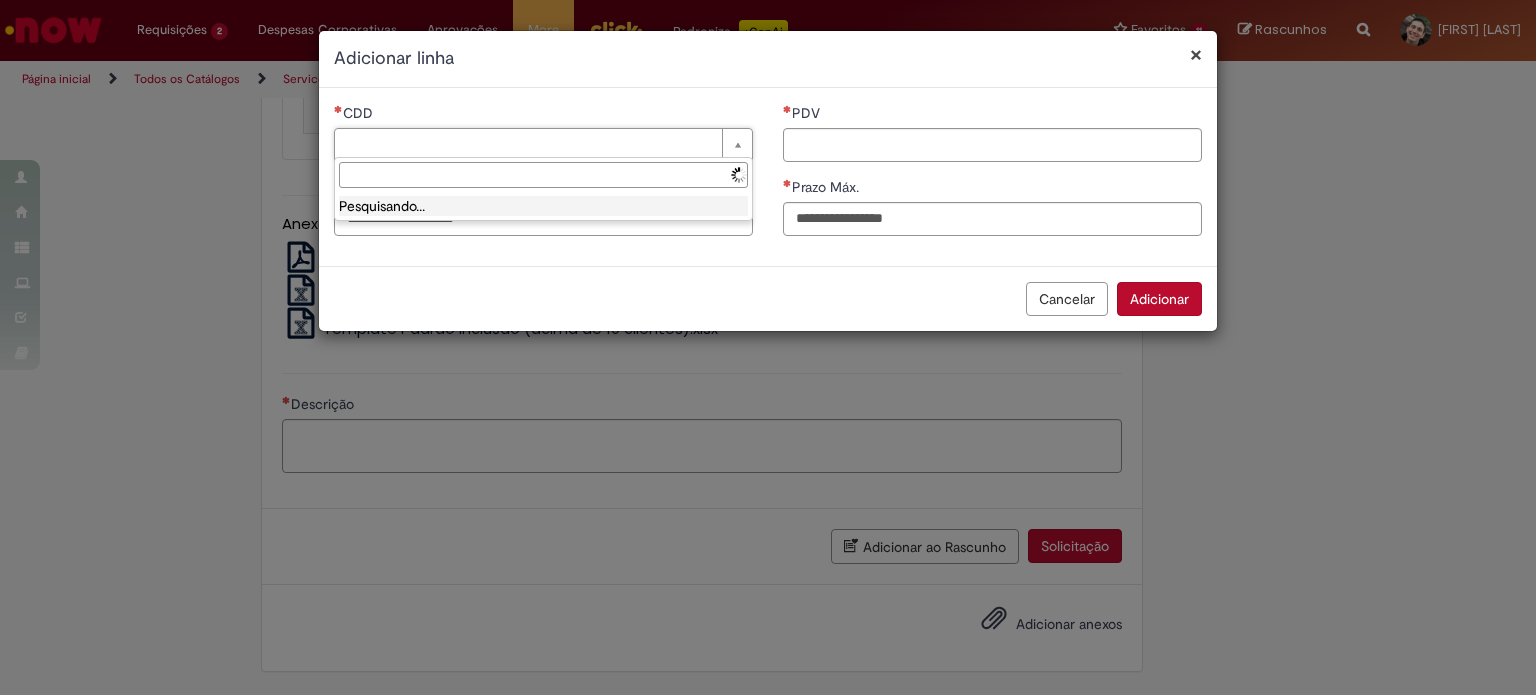 type on "*" 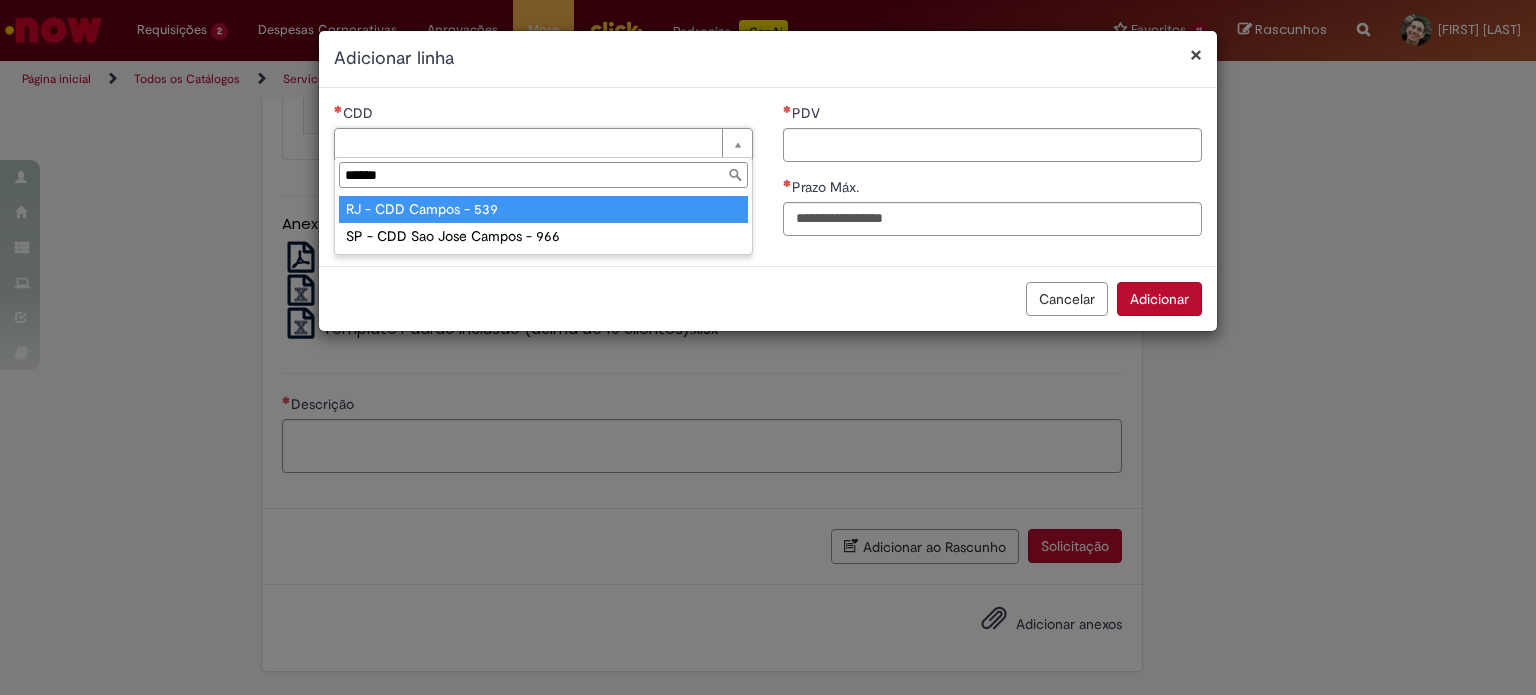 type on "******" 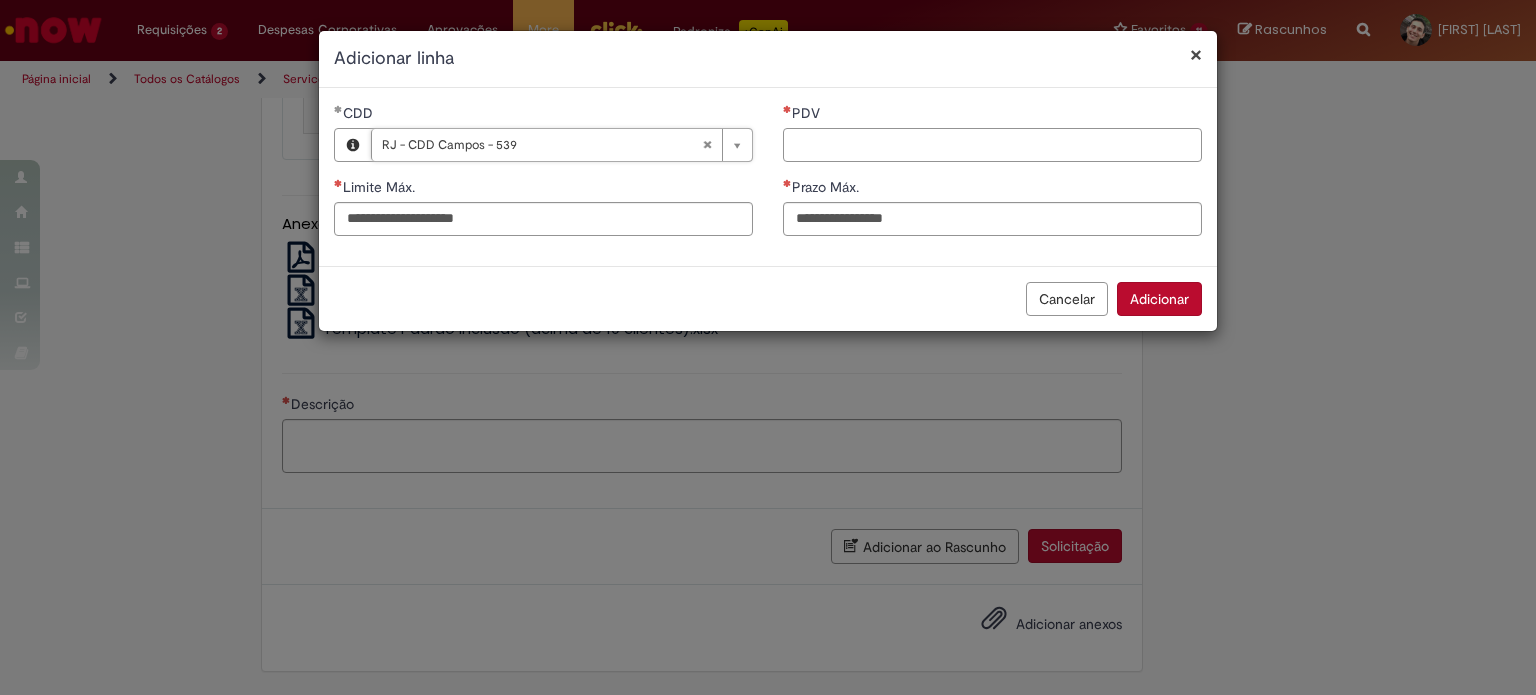 click on "PDV" at bounding box center [992, 145] 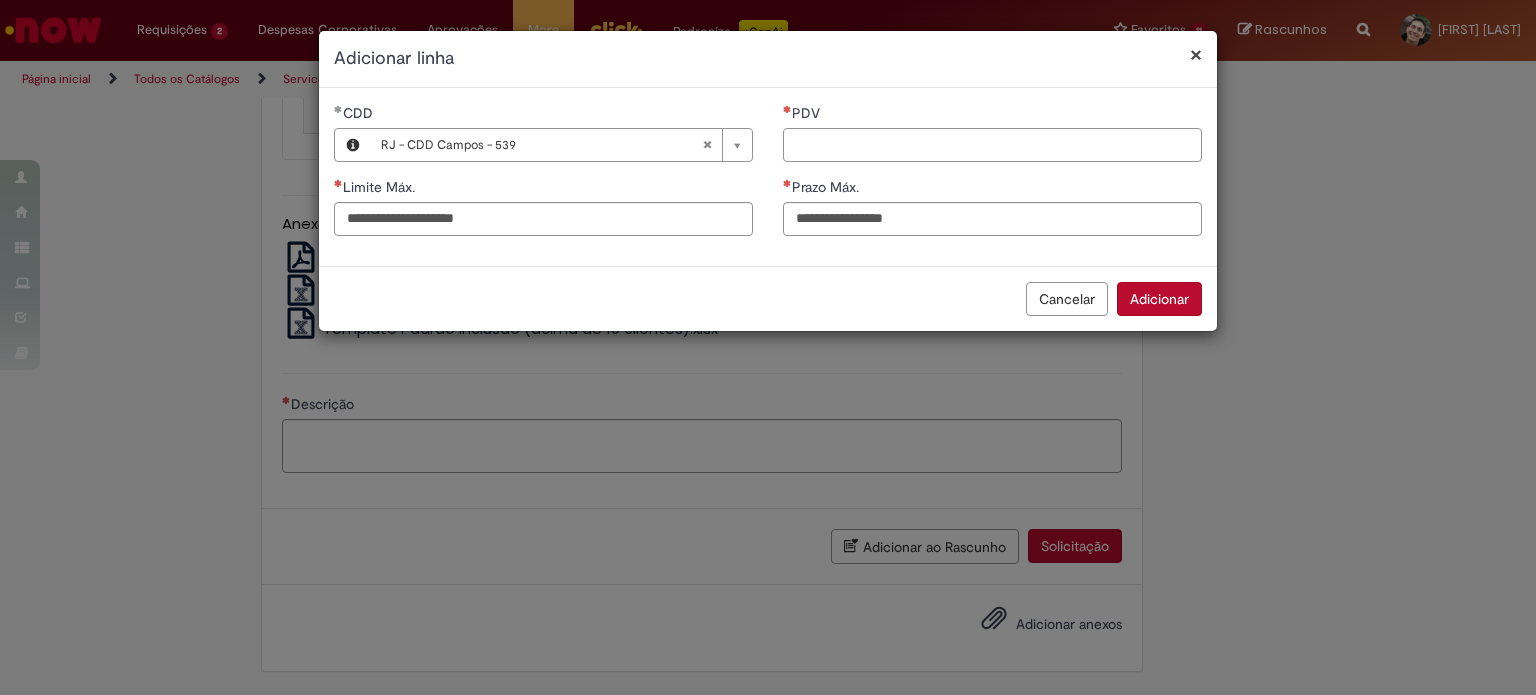 paste on "*****" 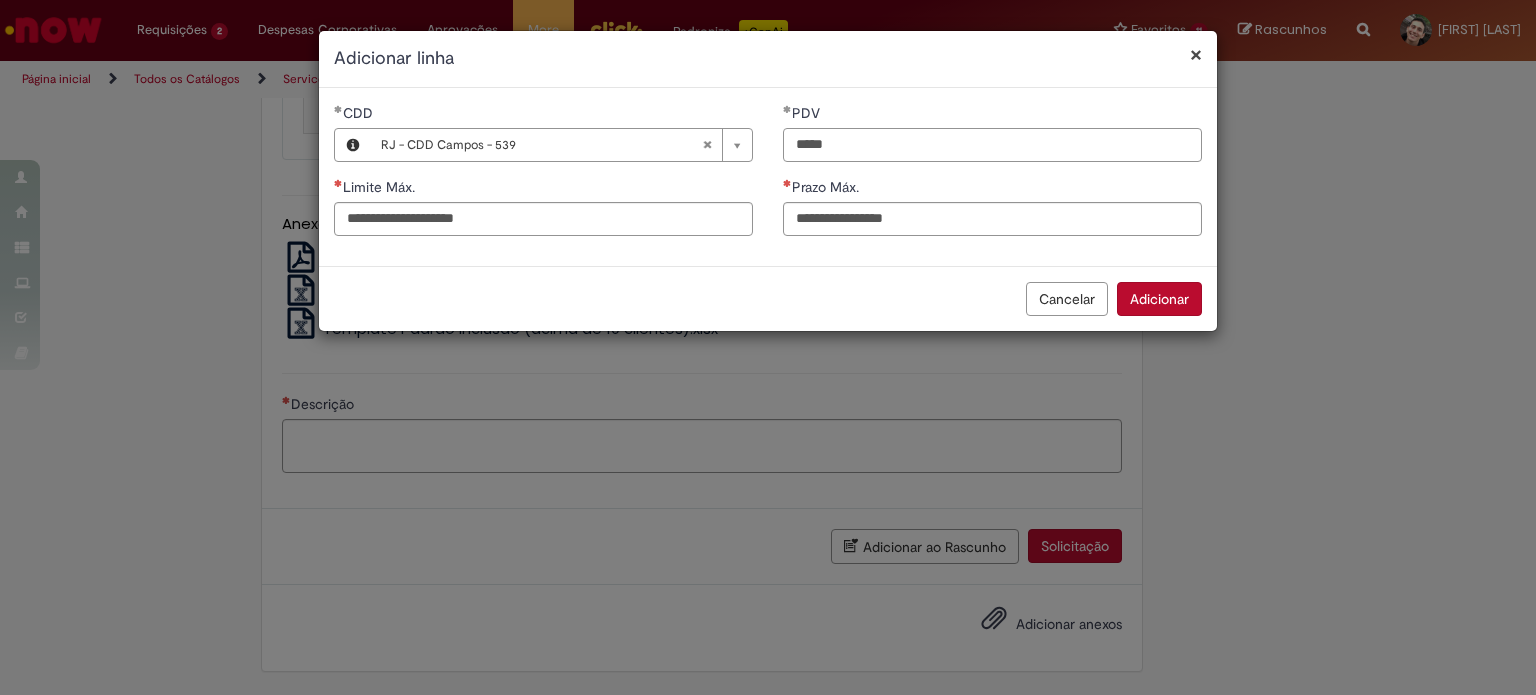type on "*****" 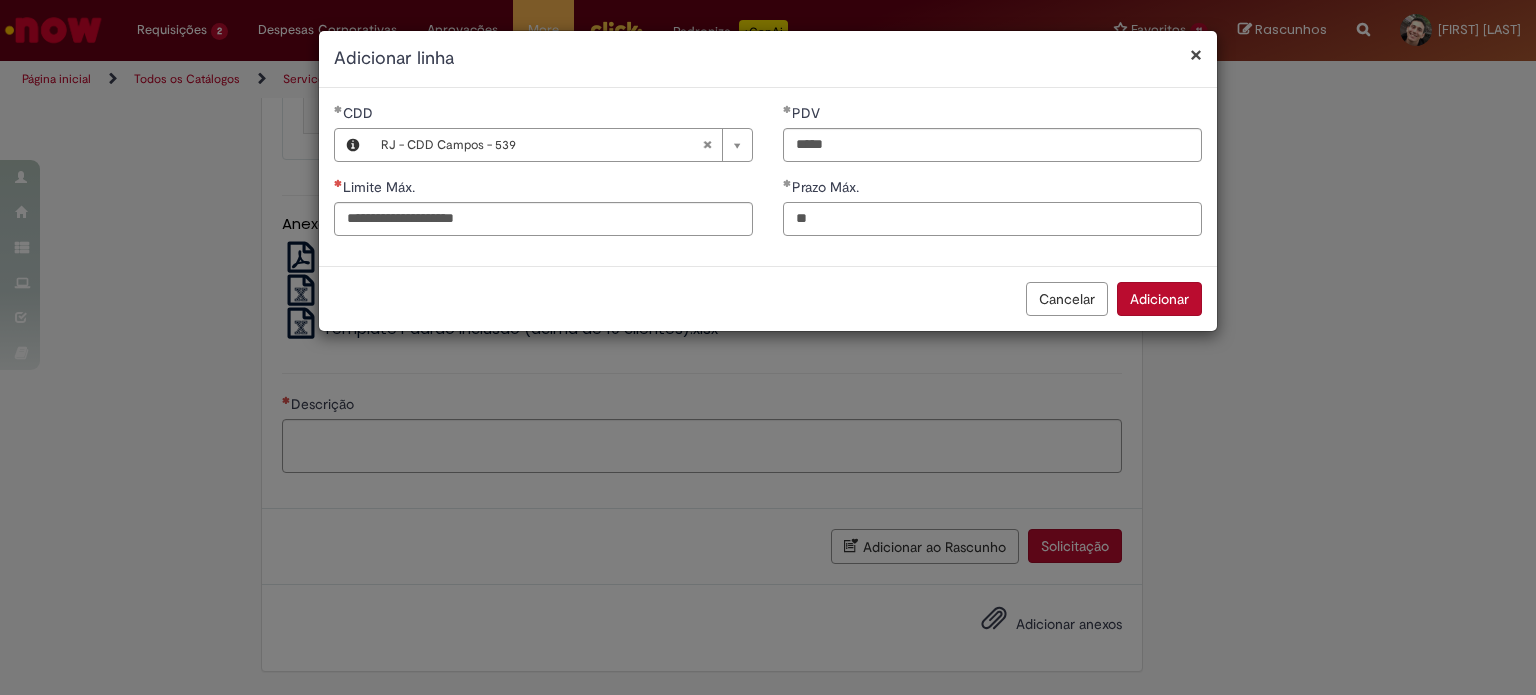 type on "**" 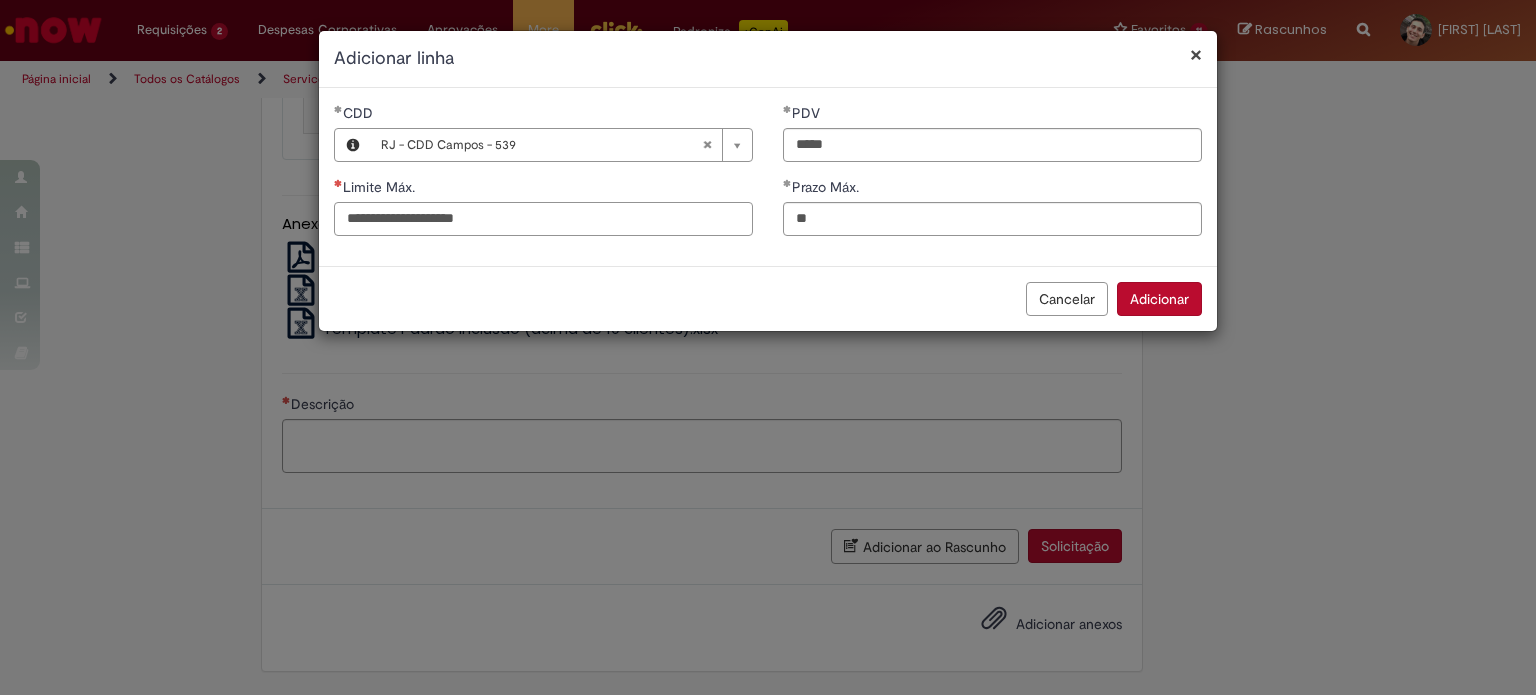 click on "Limite Máx." at bounding box center [543, 219] 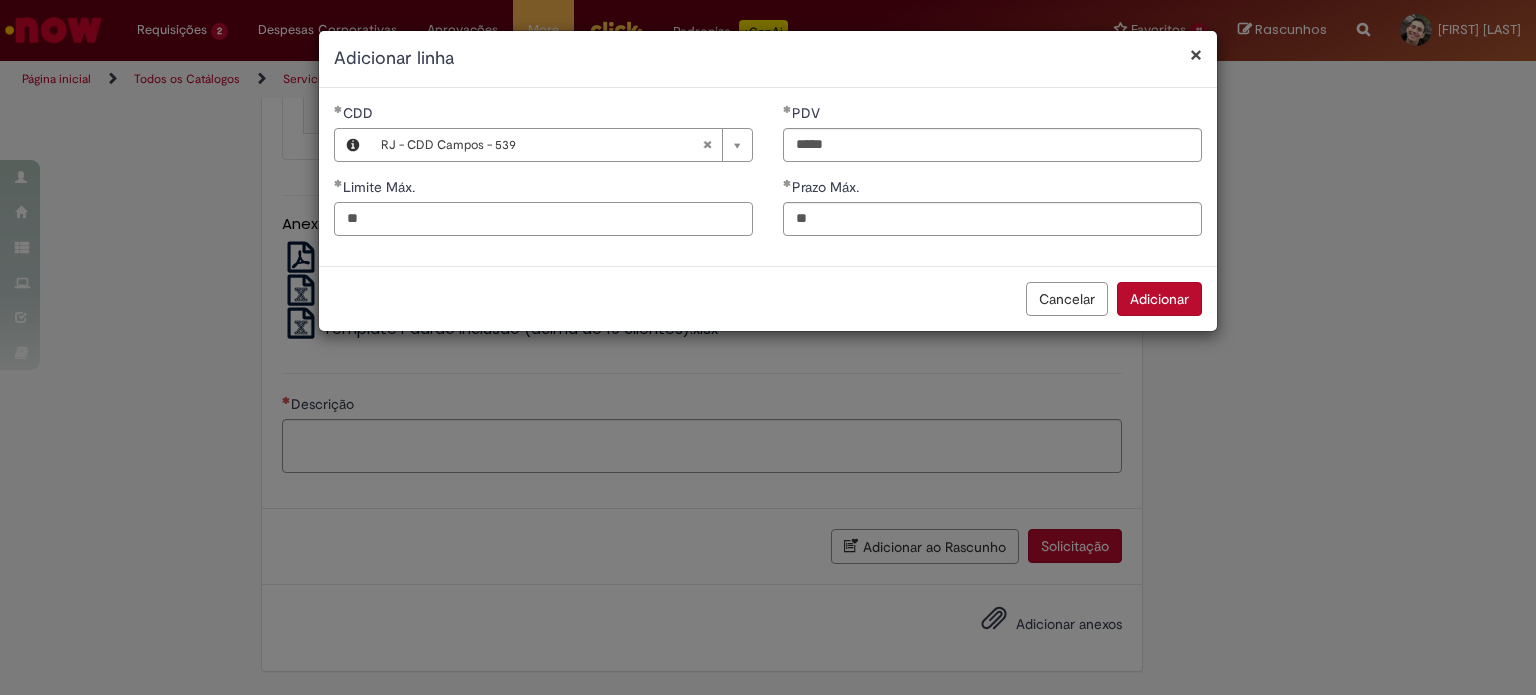 type on "**" 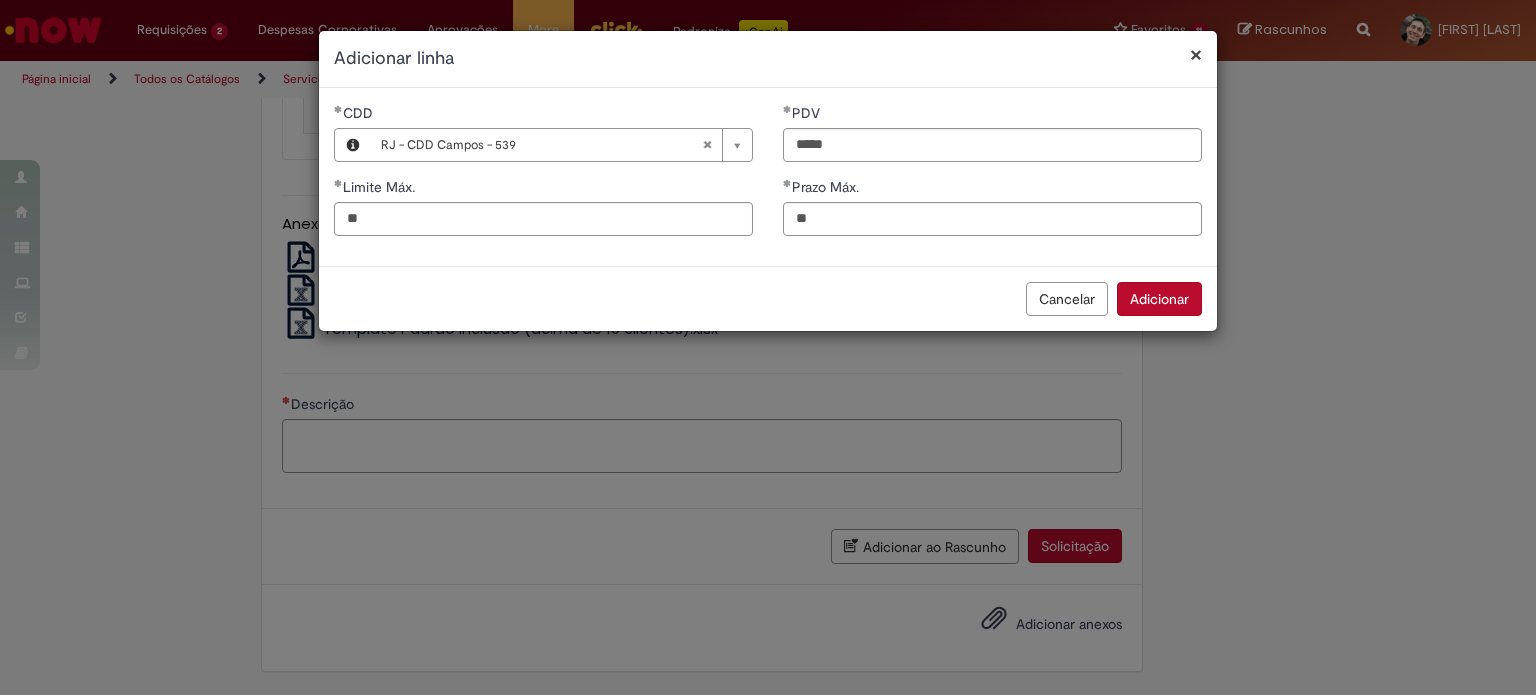 click on "Adicionar" at bounding box center [1159, 299] 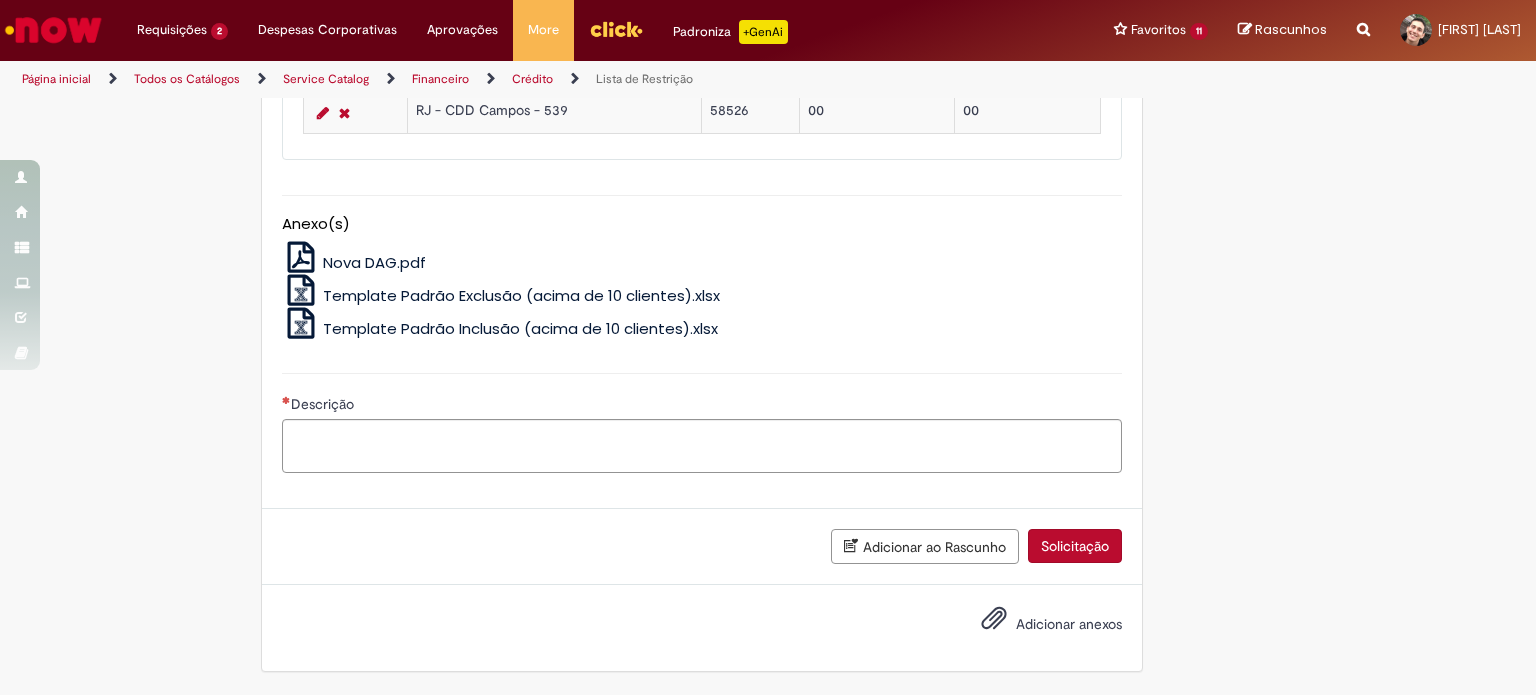 scroll, scrollTop: 1600, scrollLeft: 0, axis: vertical 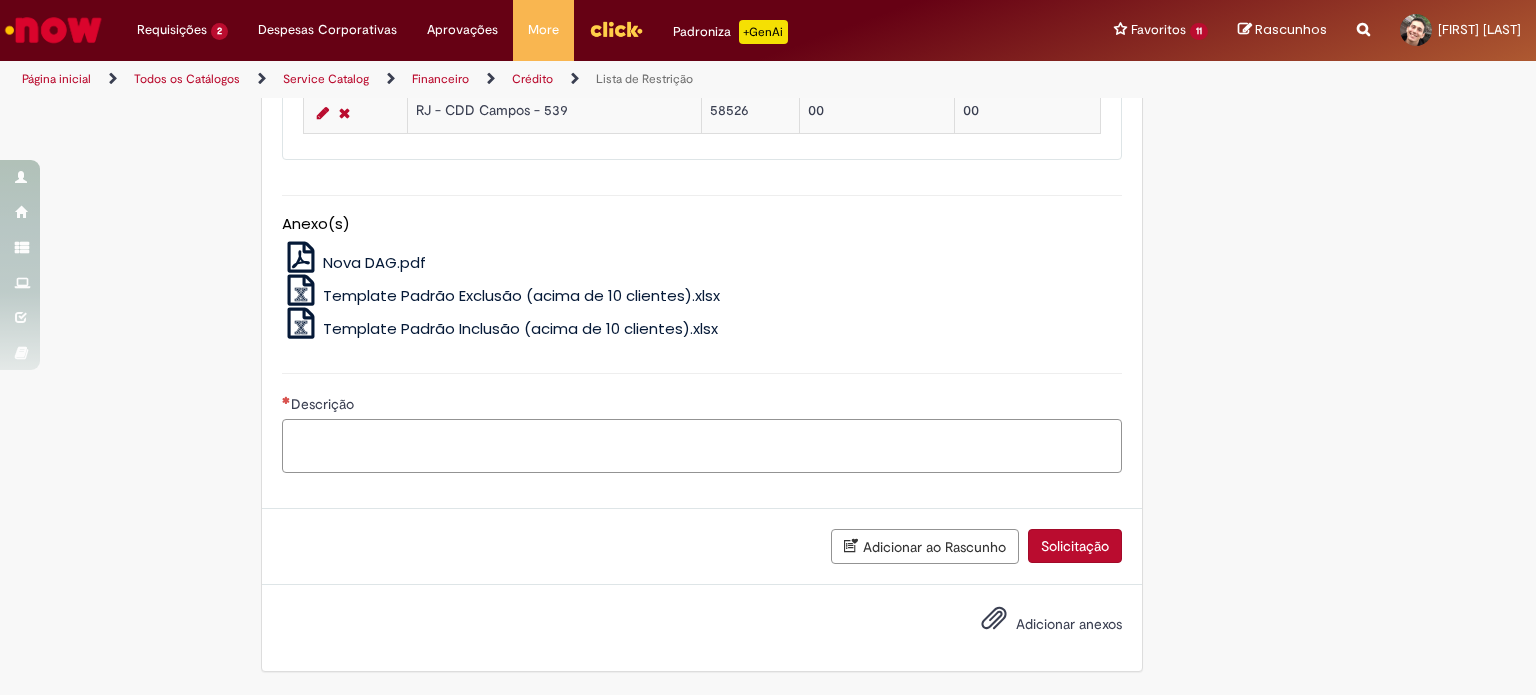 click on "Descrição" at bounding box center [702, 446] 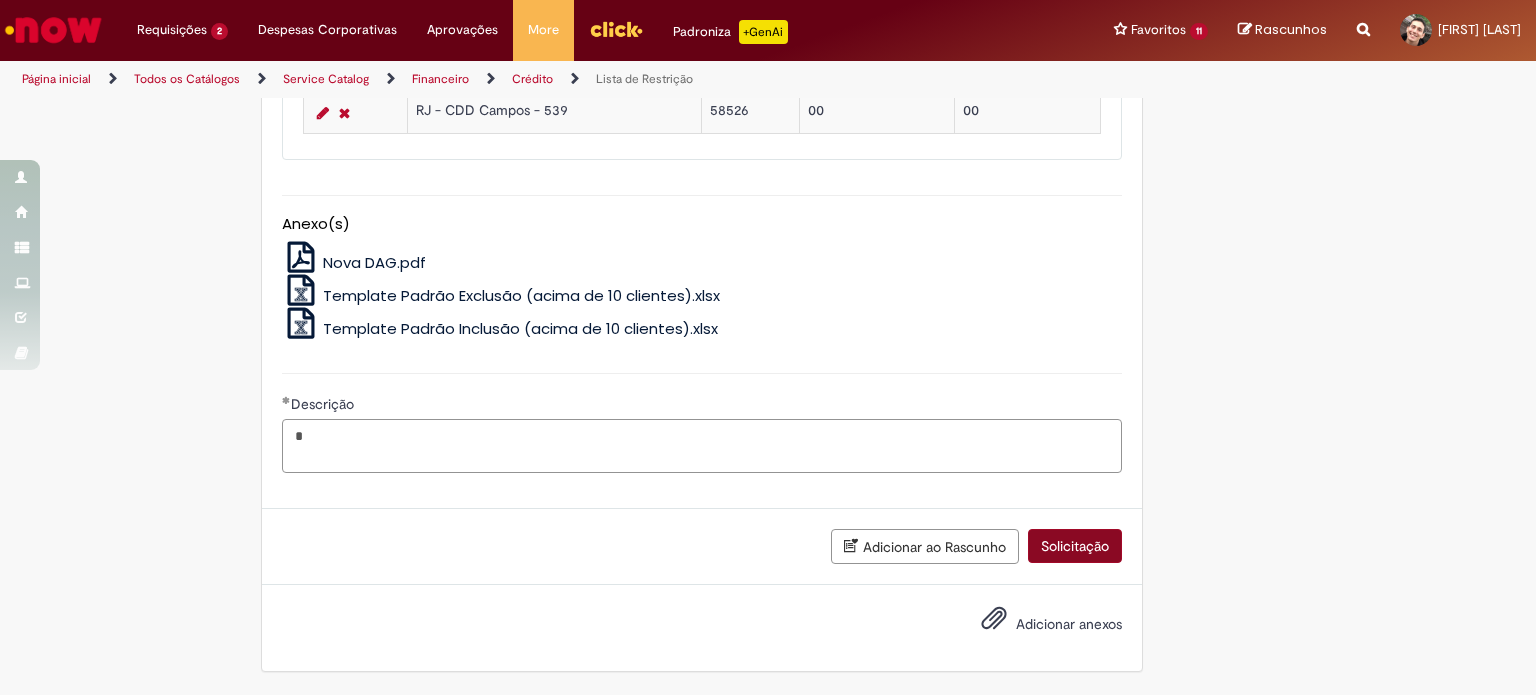 type on "*" 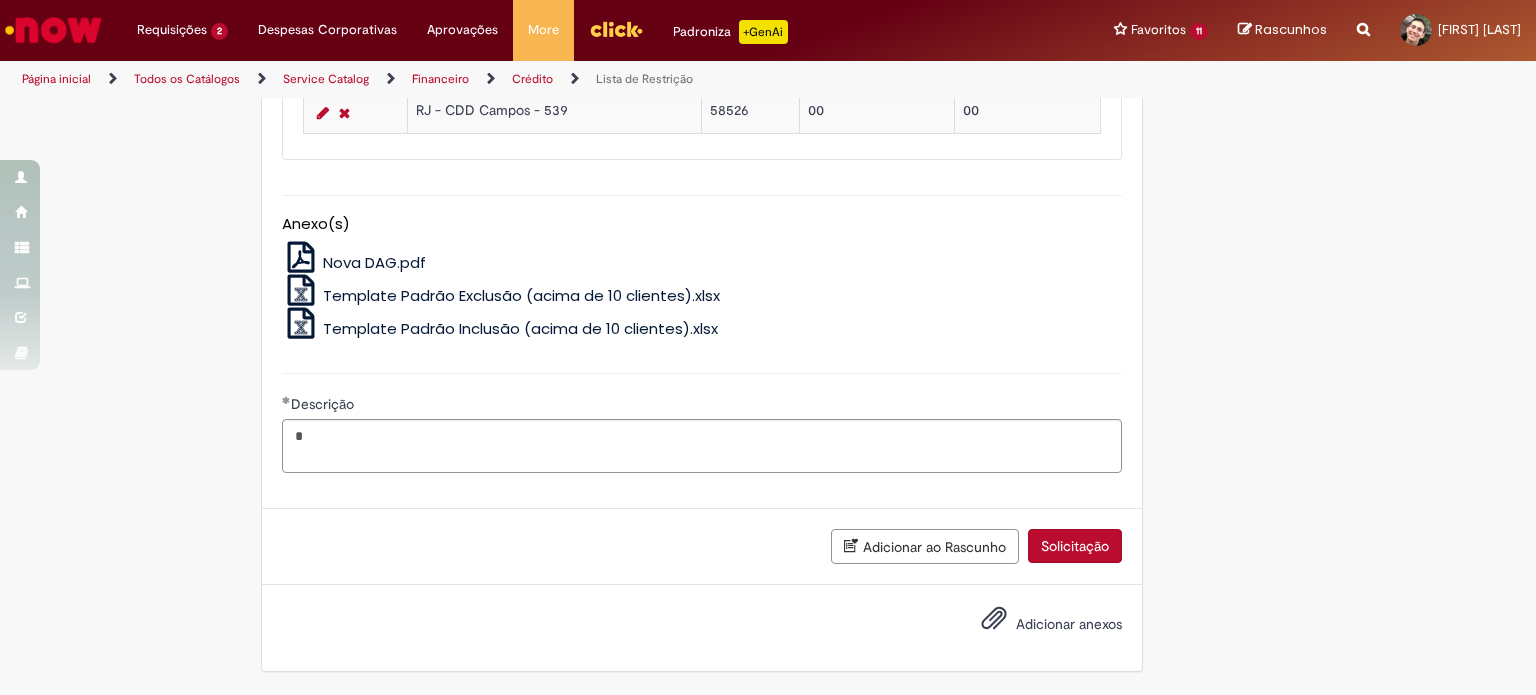 click on "Solicitação" at bounding box center (1075, 546) 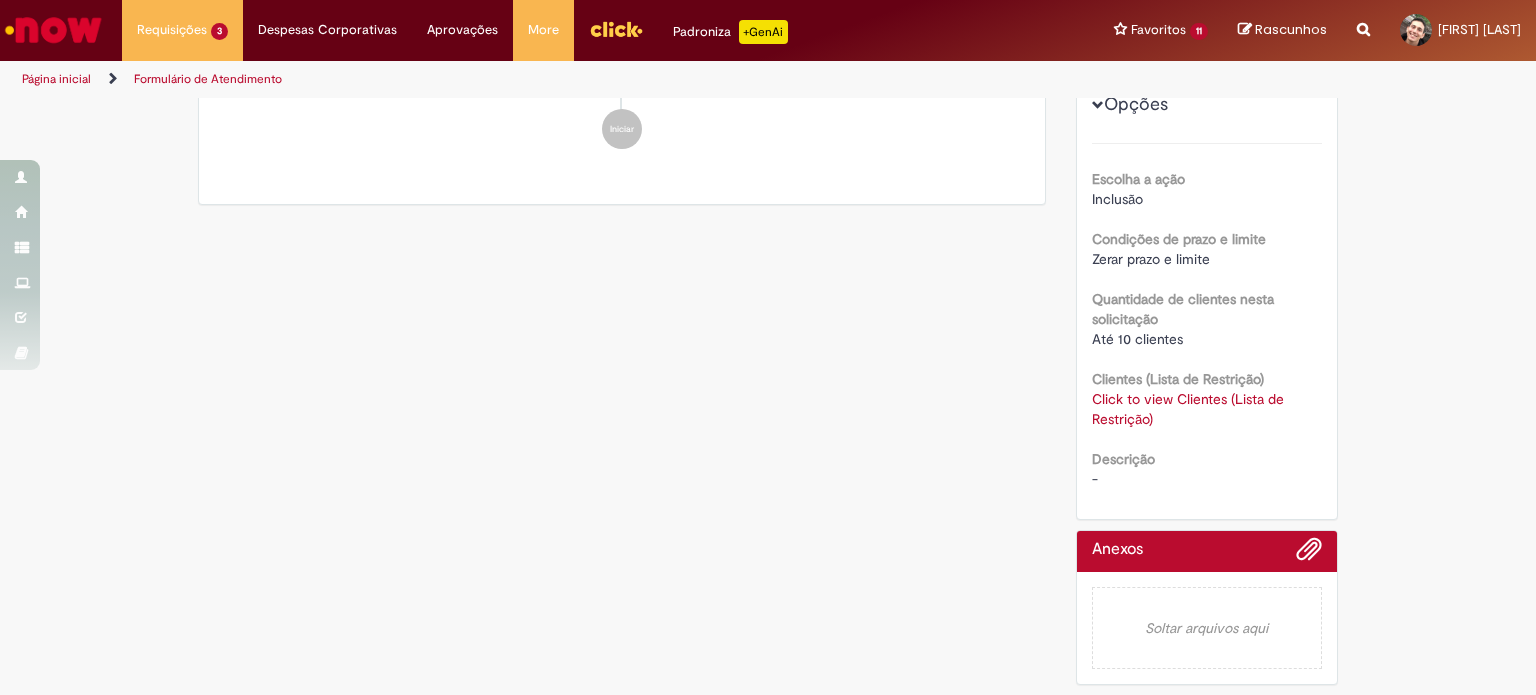 scroll, scrollTop: 0, scrollLeft: 0, axis: both 